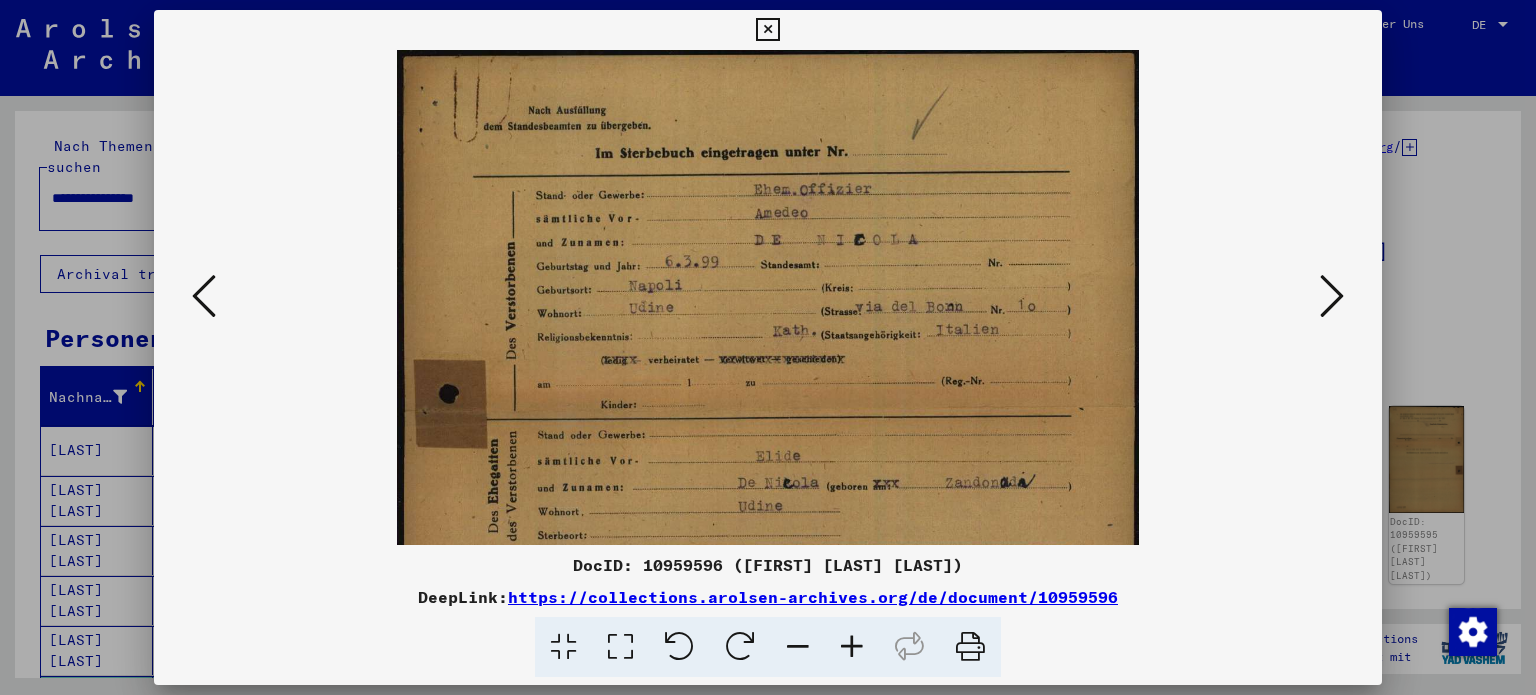 scroll, scrollTop: 0, scrollLeft: 0, axis: both 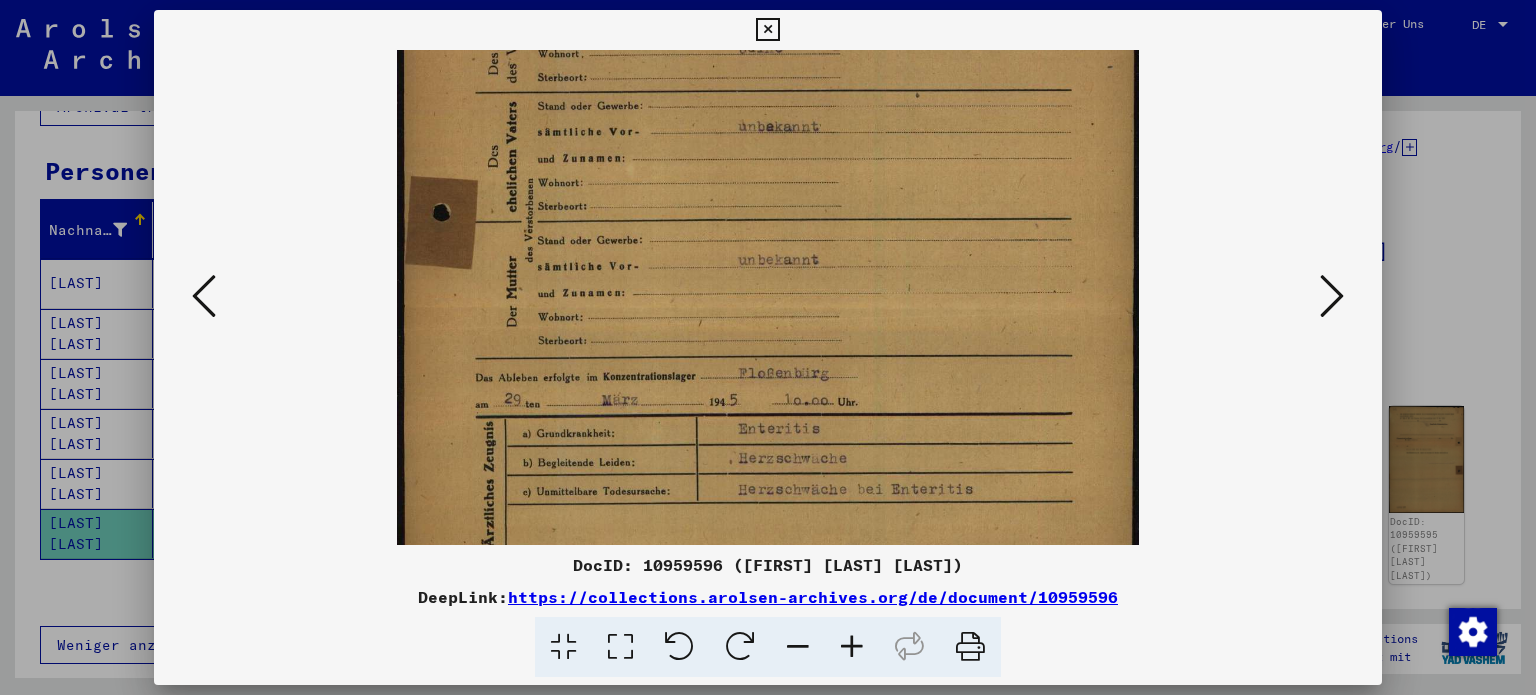 click on "DocID: 10959596 (AMADEO NICOLA DE)  DeepLink:  https://collections.arolsen-archives.org/de/document/10959596" at bounding box center (768, 344) 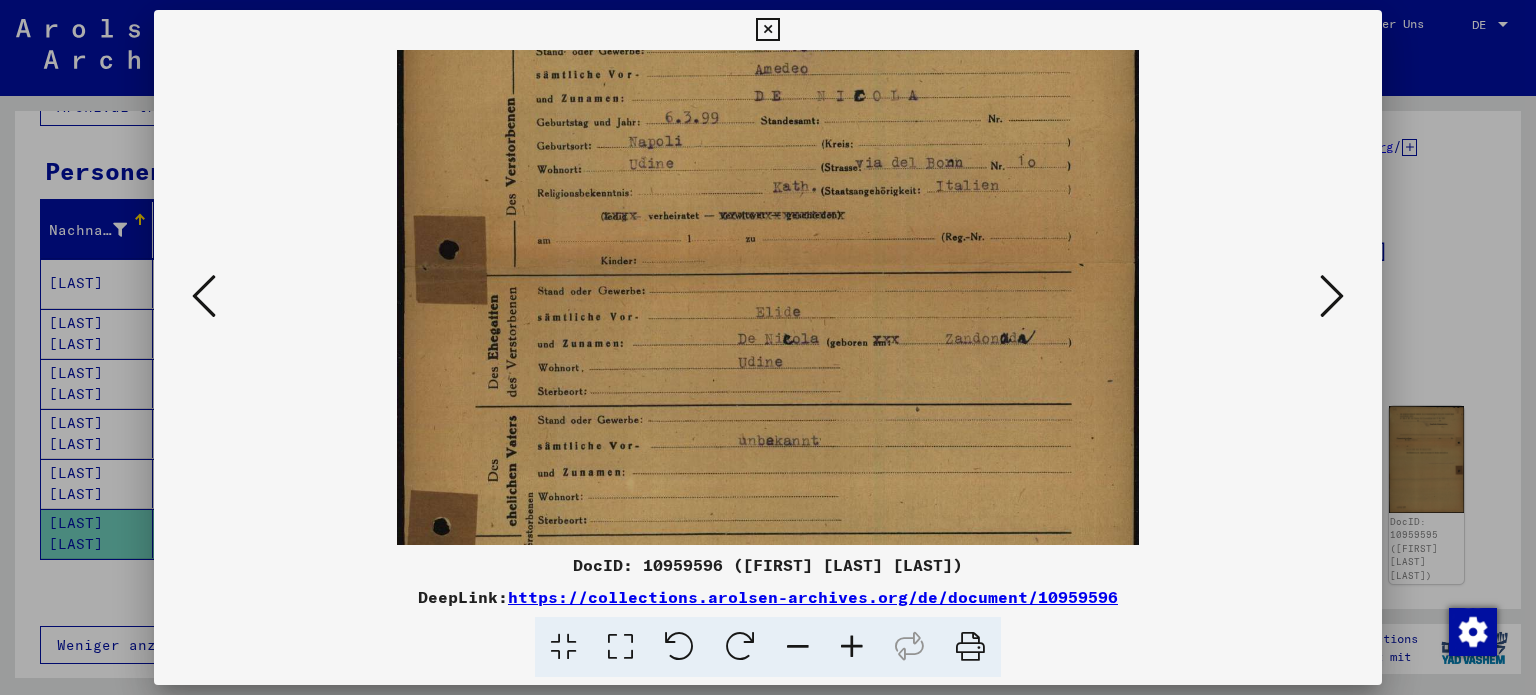 scroll, scrollTop: 137, scrollLeft: 0, axis: vertical 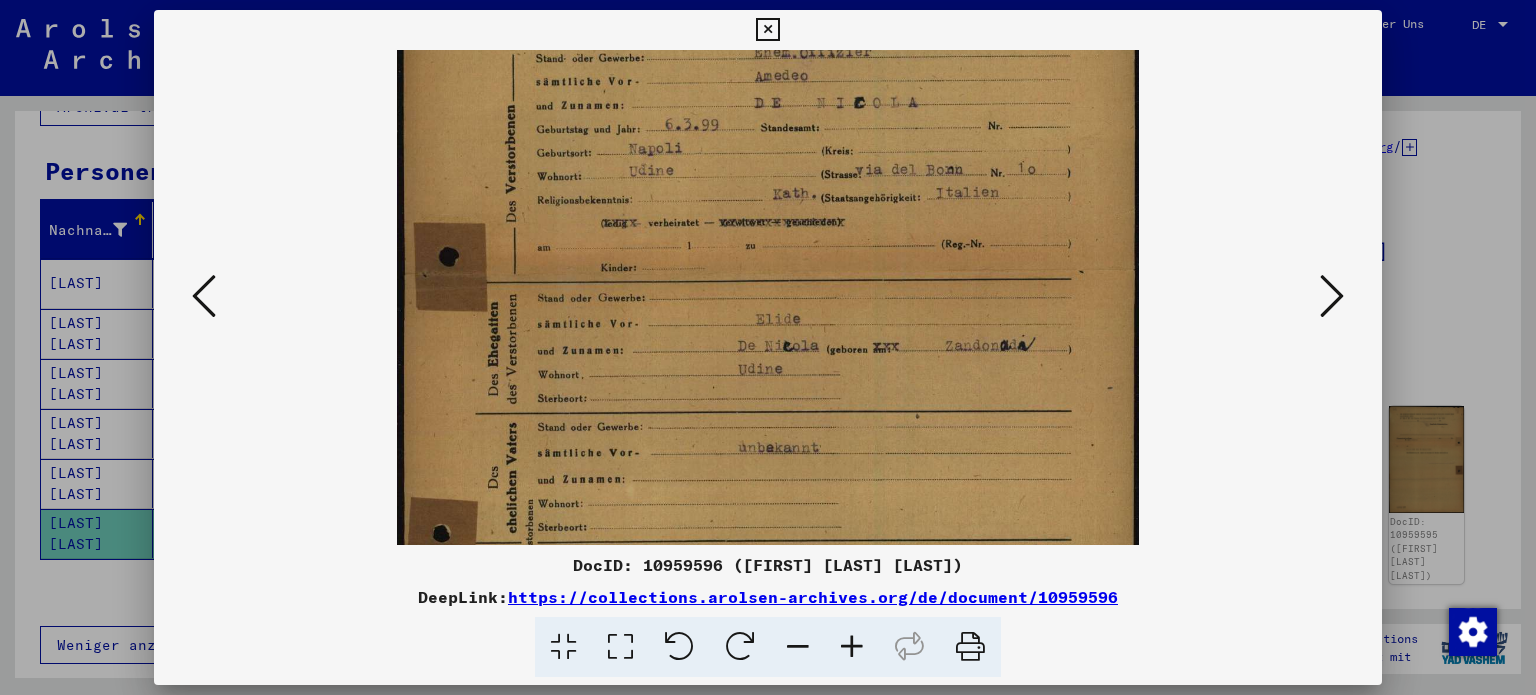 drag, startPoint x: 972, startPoint y: 253, endPoint x: 1010, endPoint y: 581, distance: 330.19388 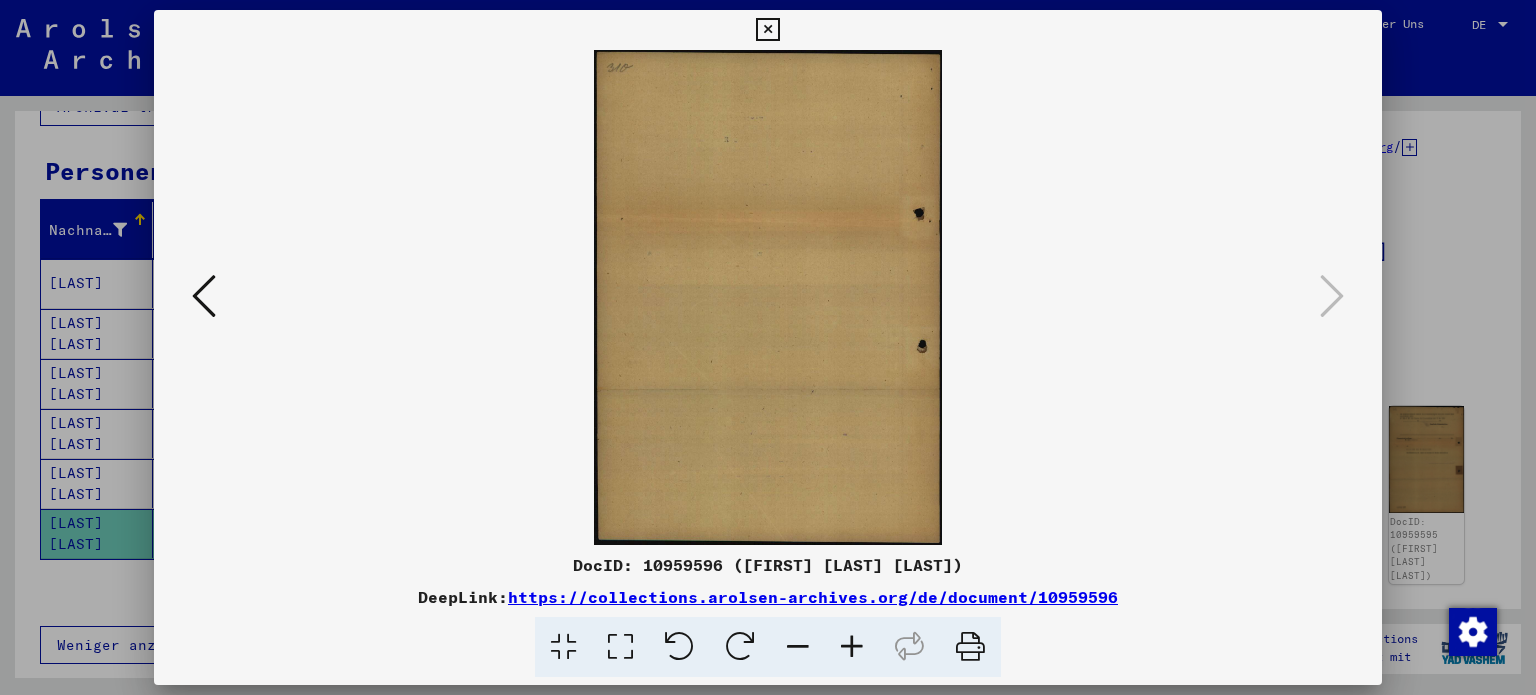click at bounding box center [204, 296] 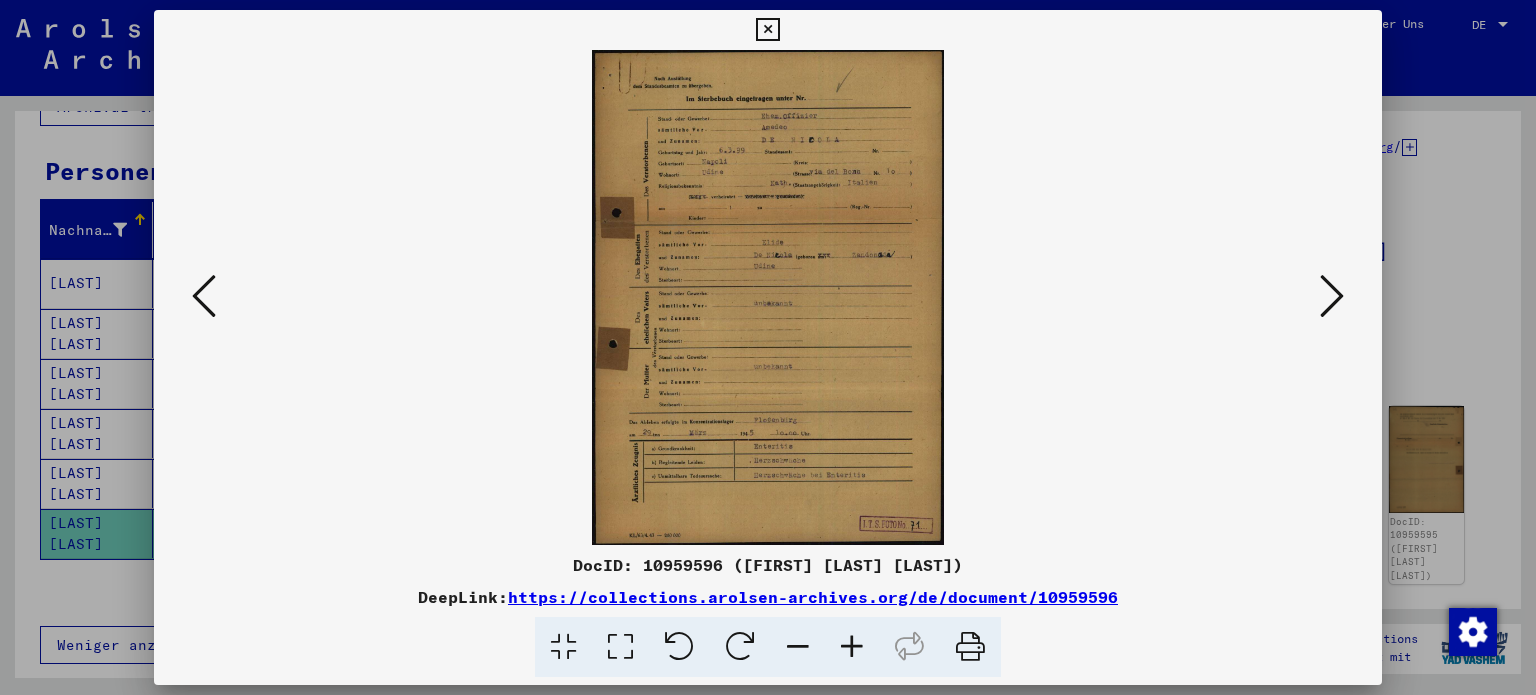 click at bounding box center (204, 296) 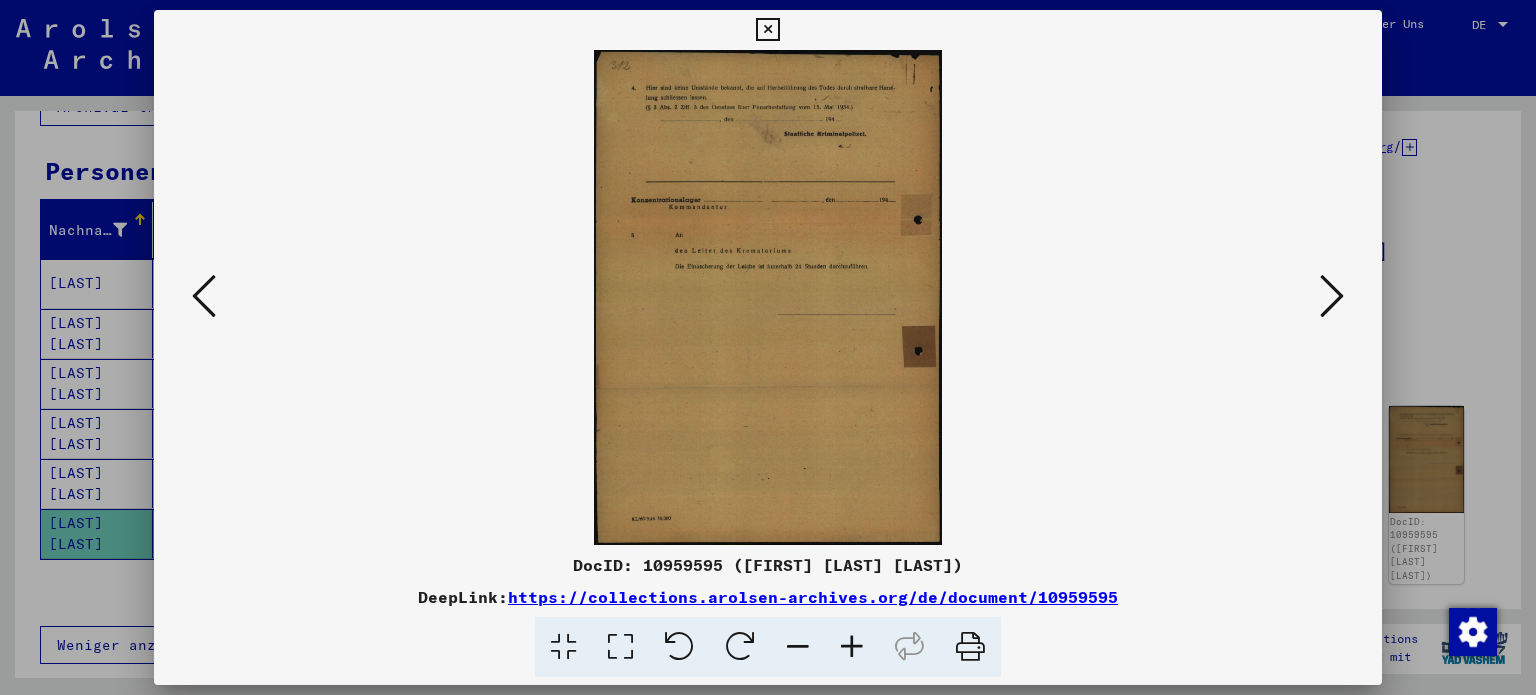 click at bounding box center [204, 296] 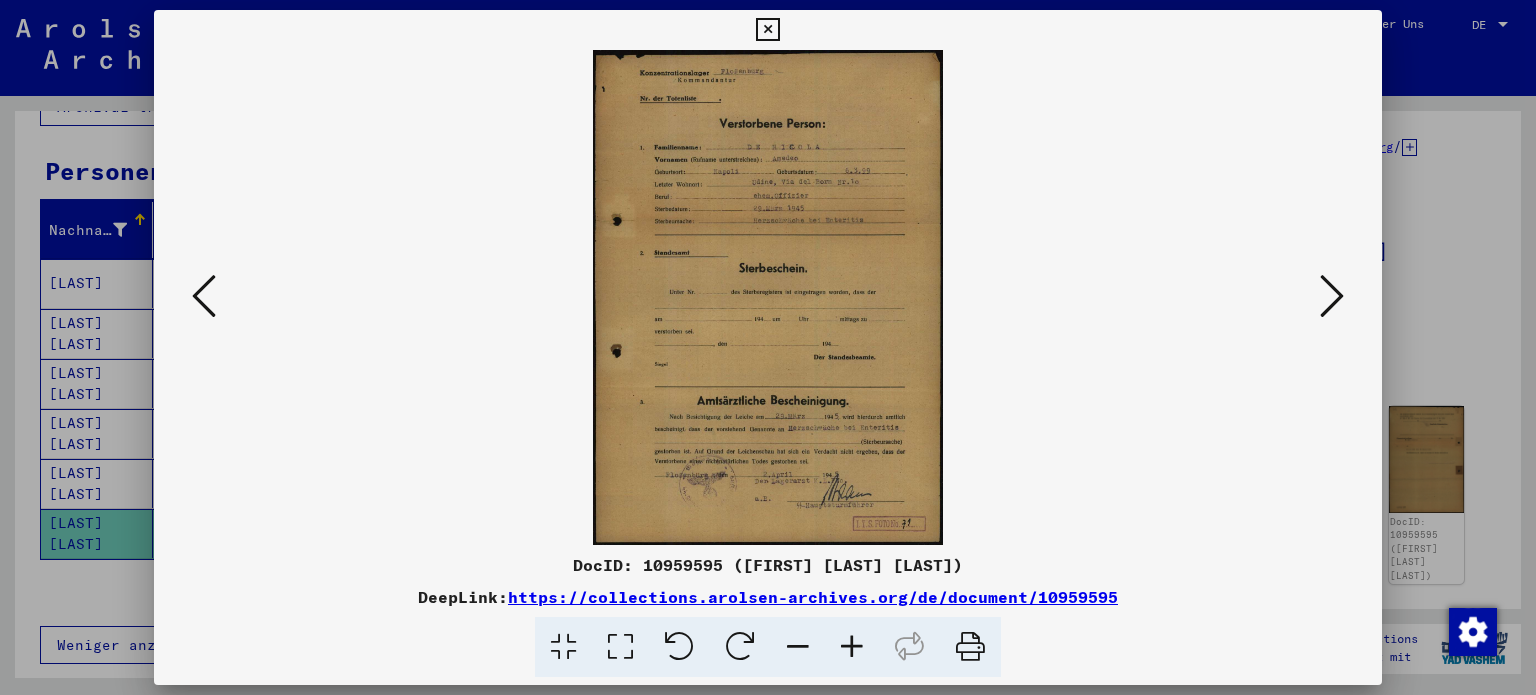click at bounding box center [204, 296] 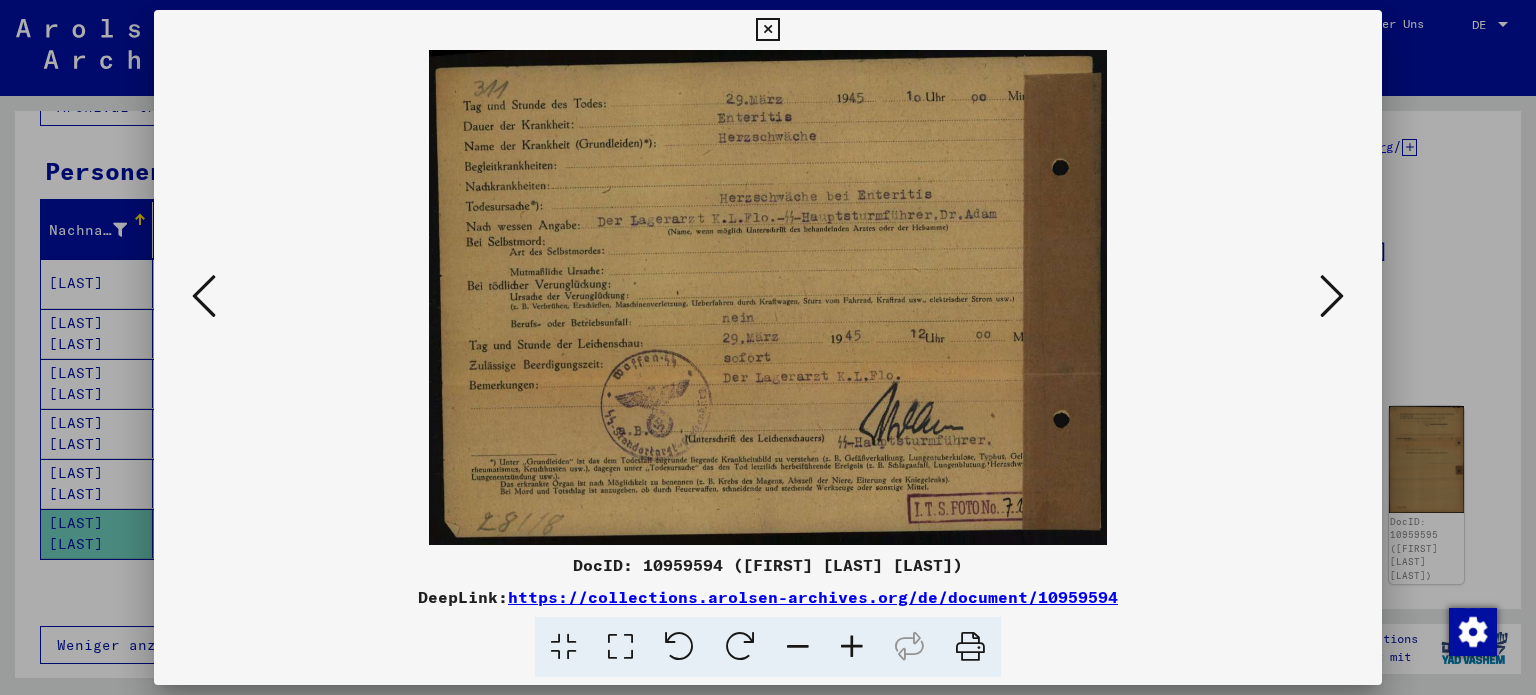 click at bounding box center (204, 296) 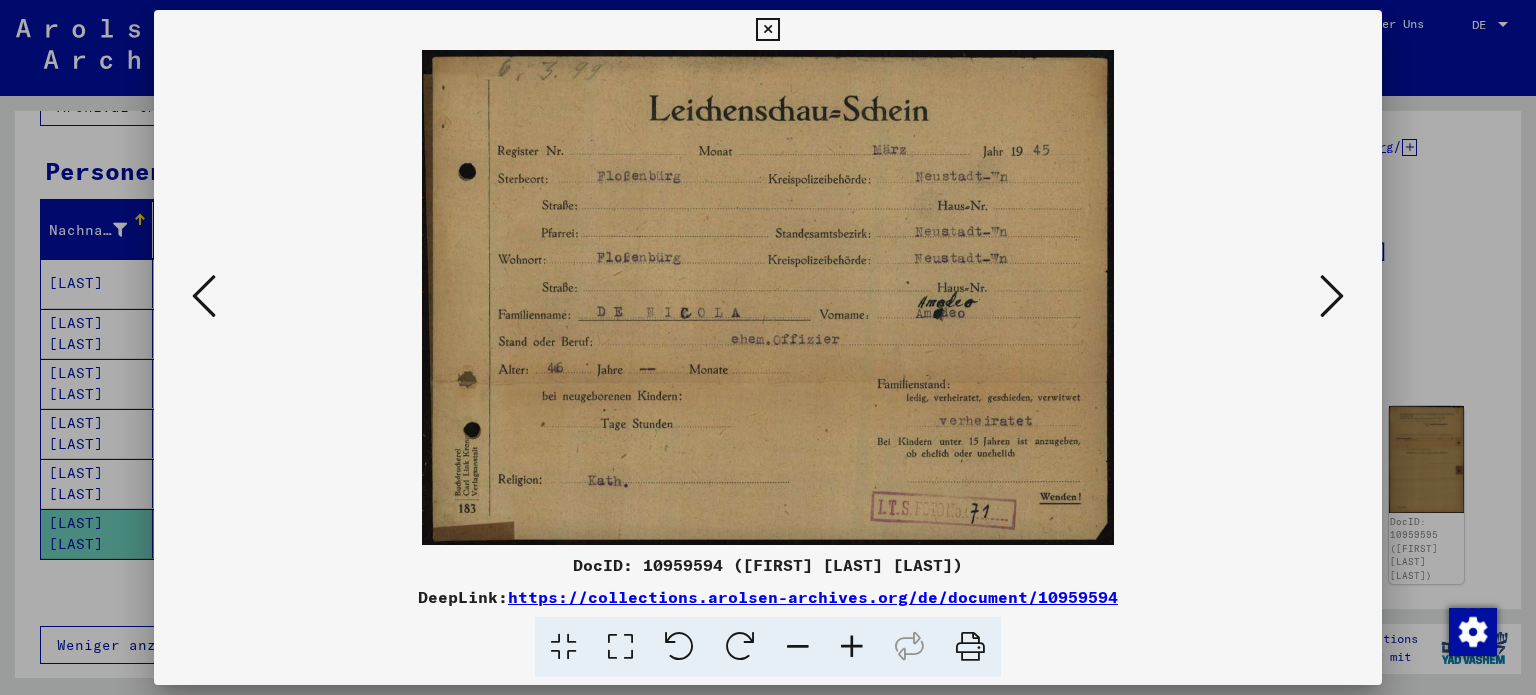 click at bounding box center (204, 296) 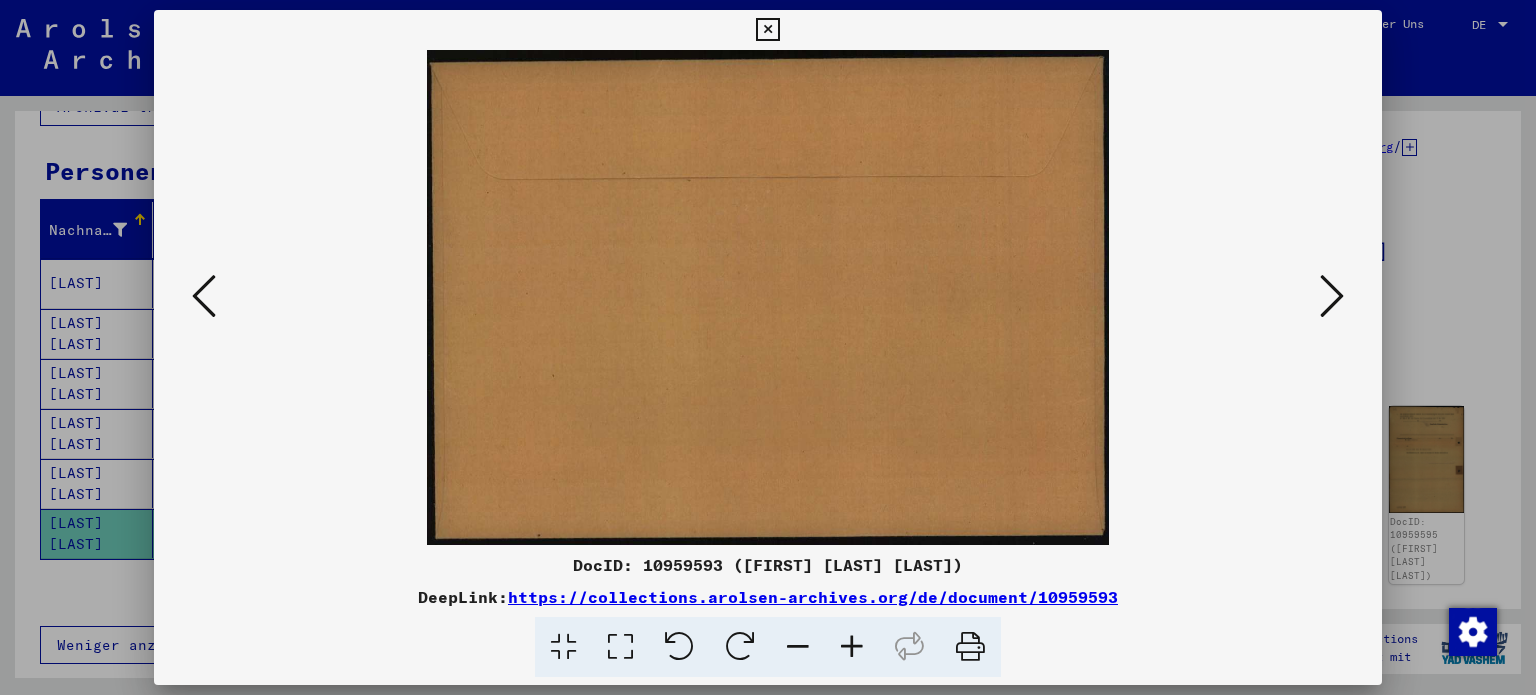 click at bounding box center [1332, 296] 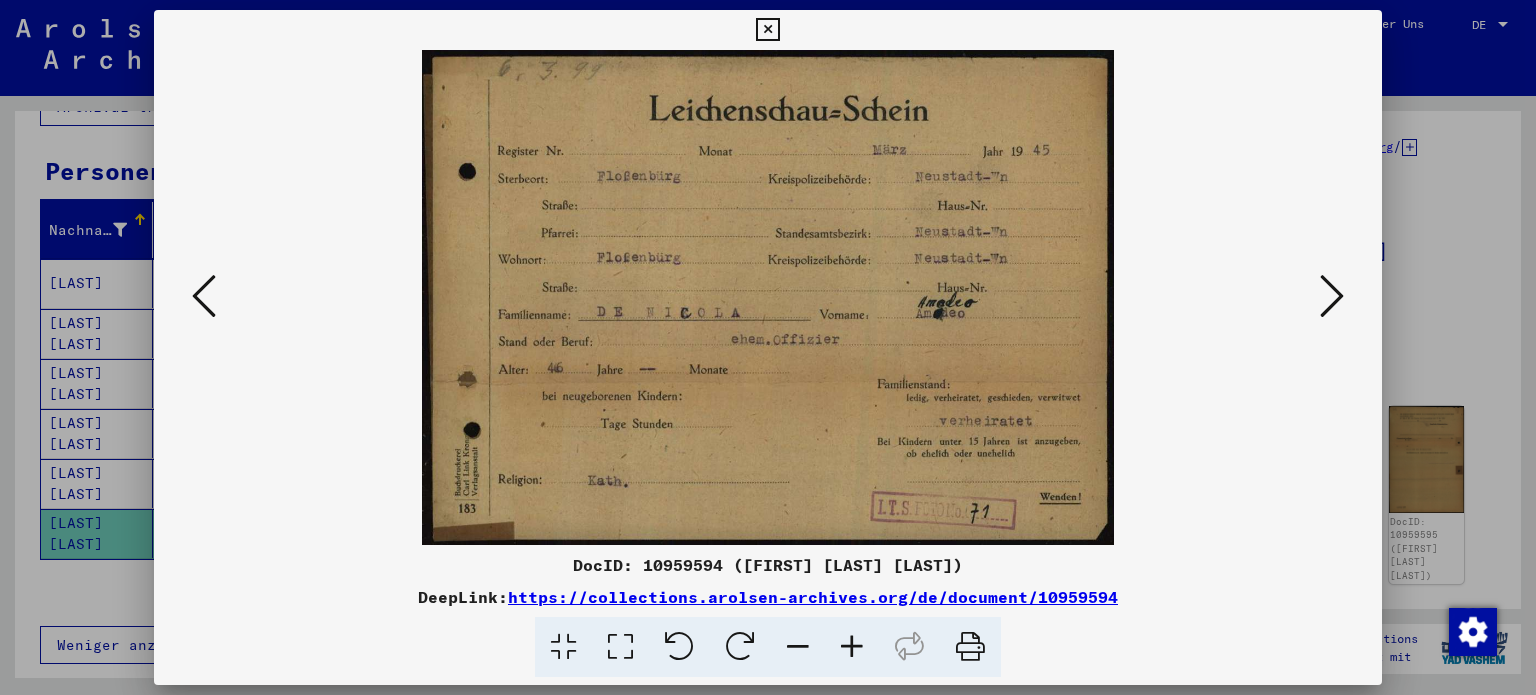 click at bounding box center (1332, 296) 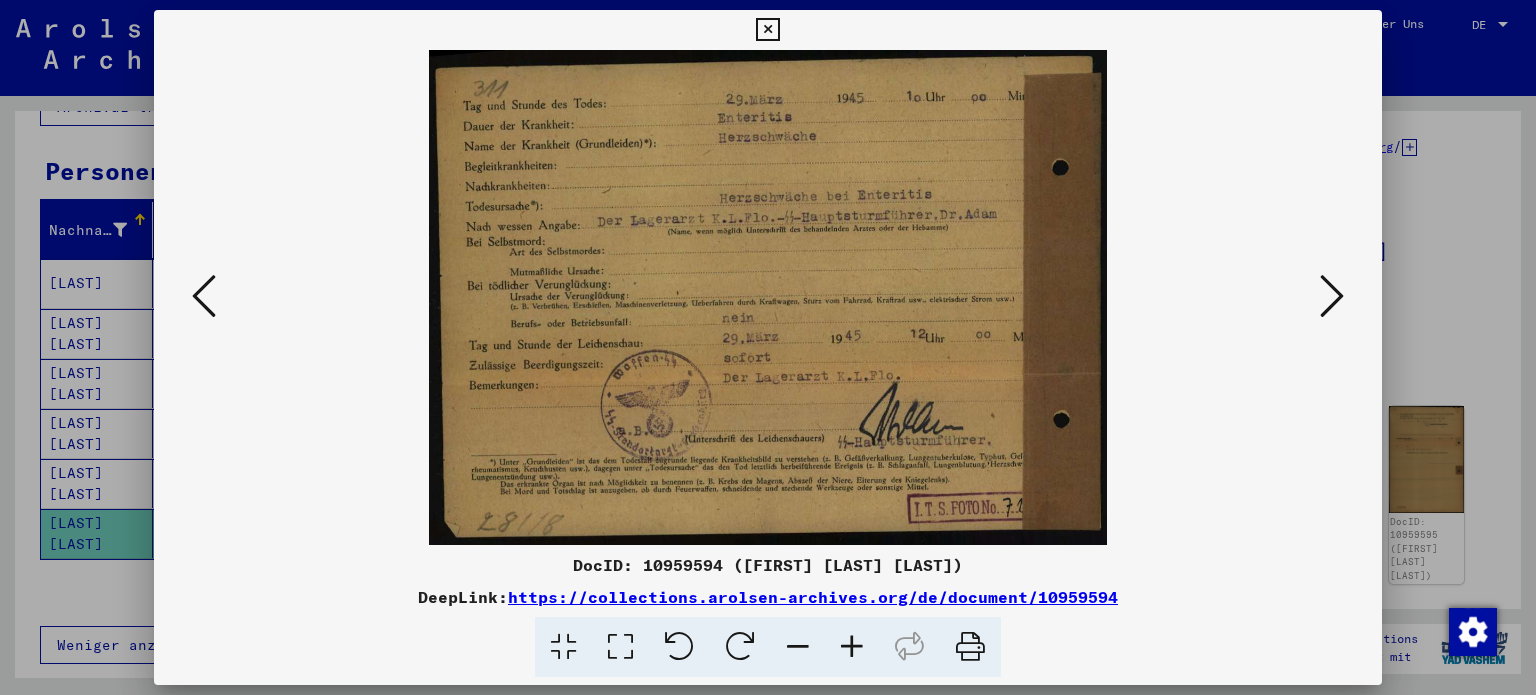 click at bounding box center (1332, 296) 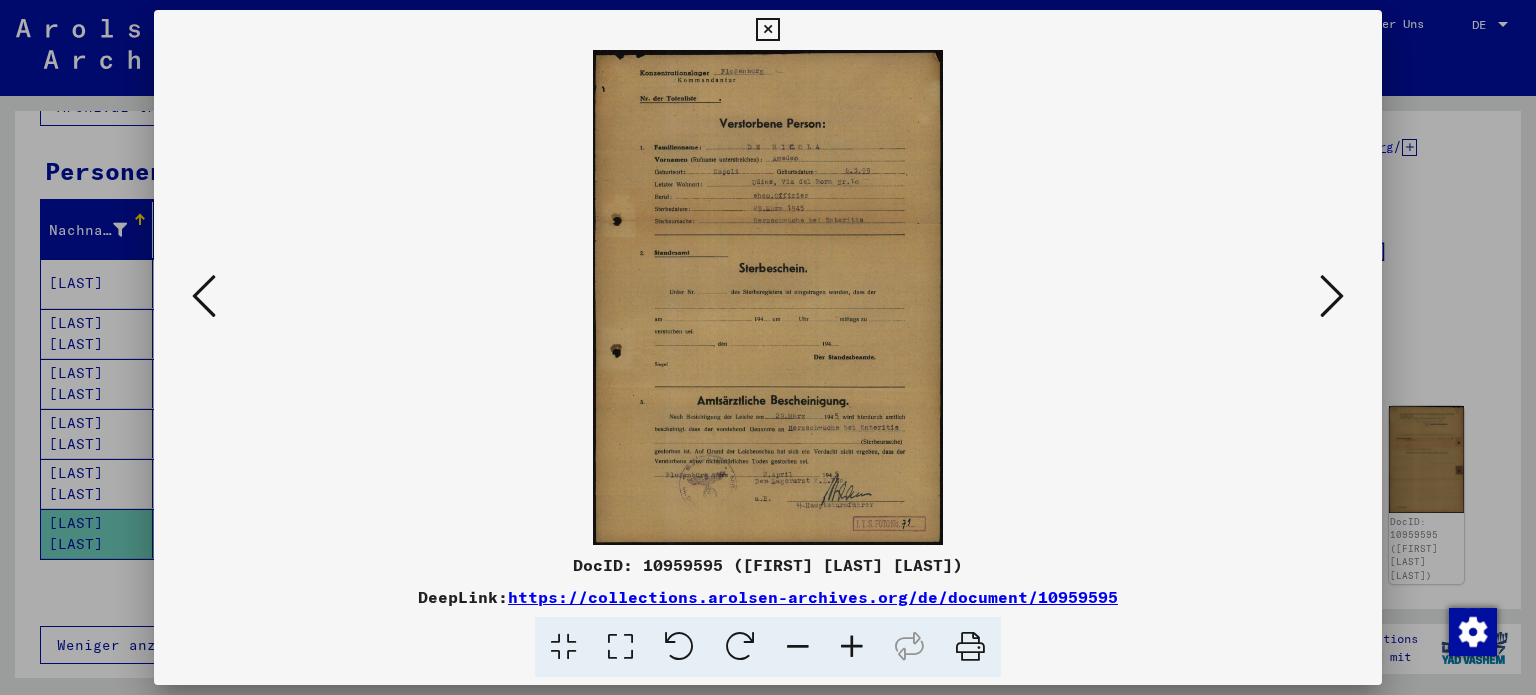 click at bounding box center (1332, 296) 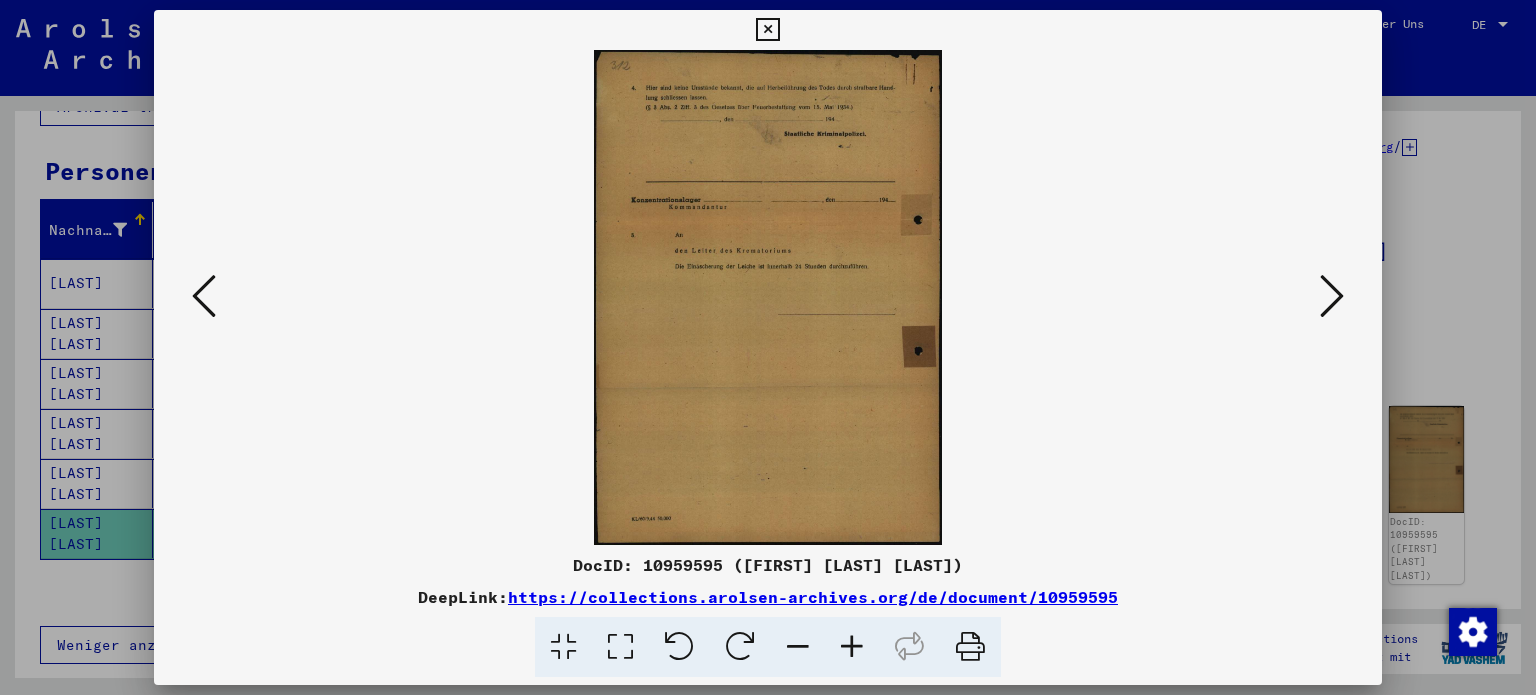 click at bounding box center (1332, 296) 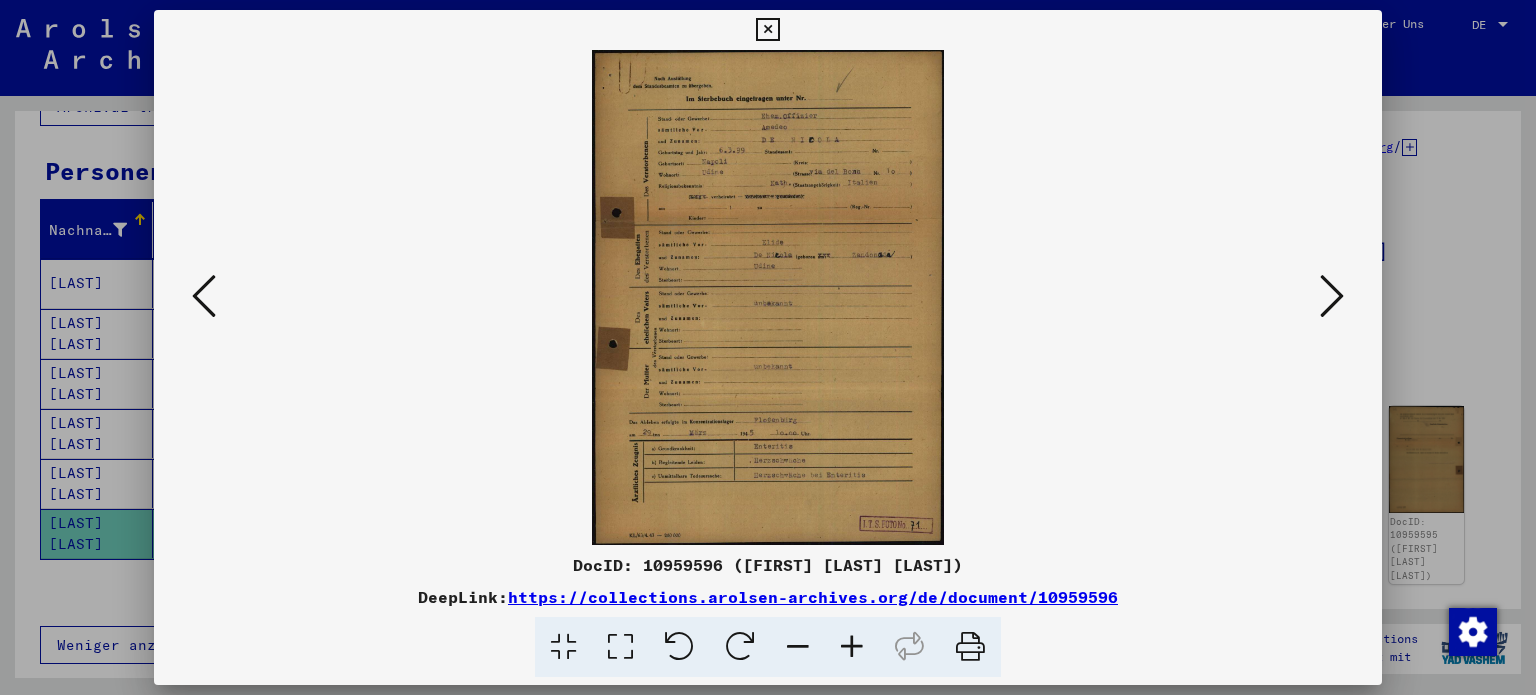 click at bounding box center (768, 297) 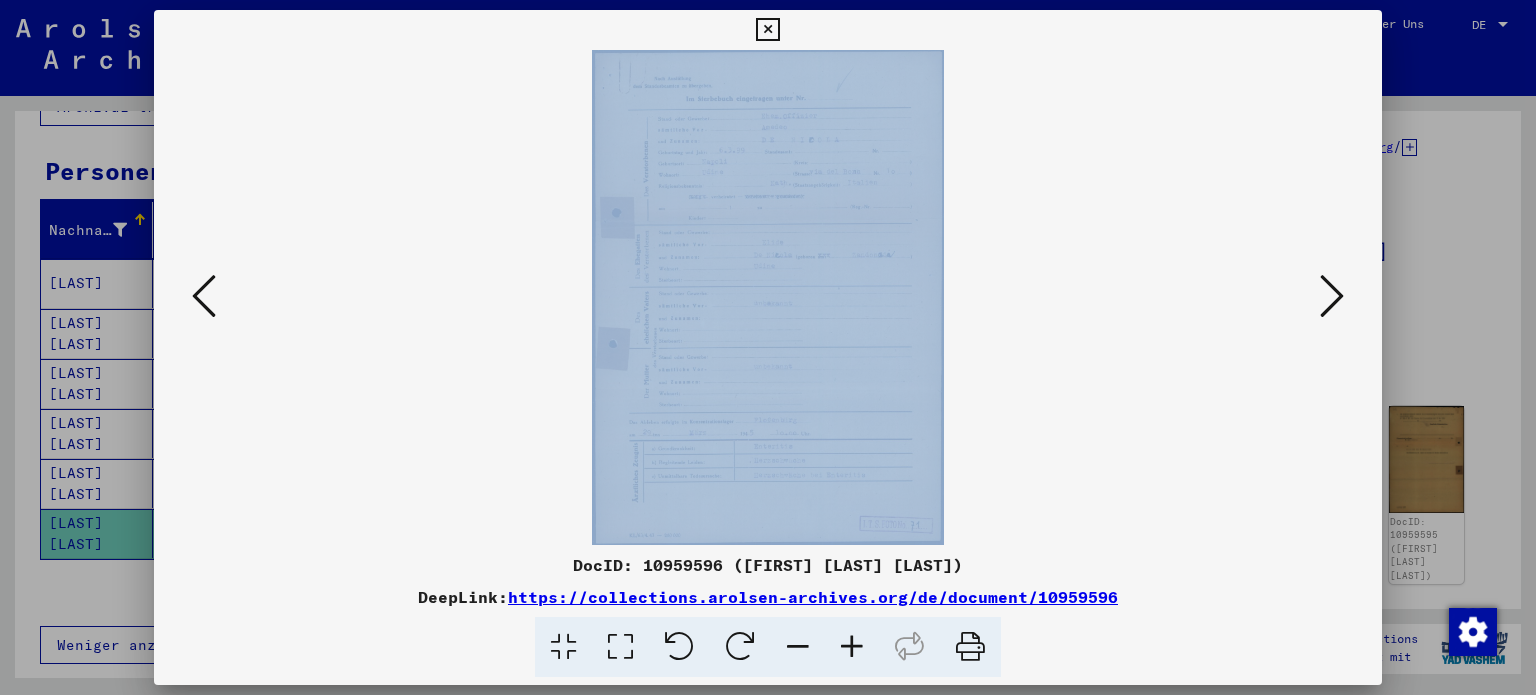 click at bounding box center (768, 297) 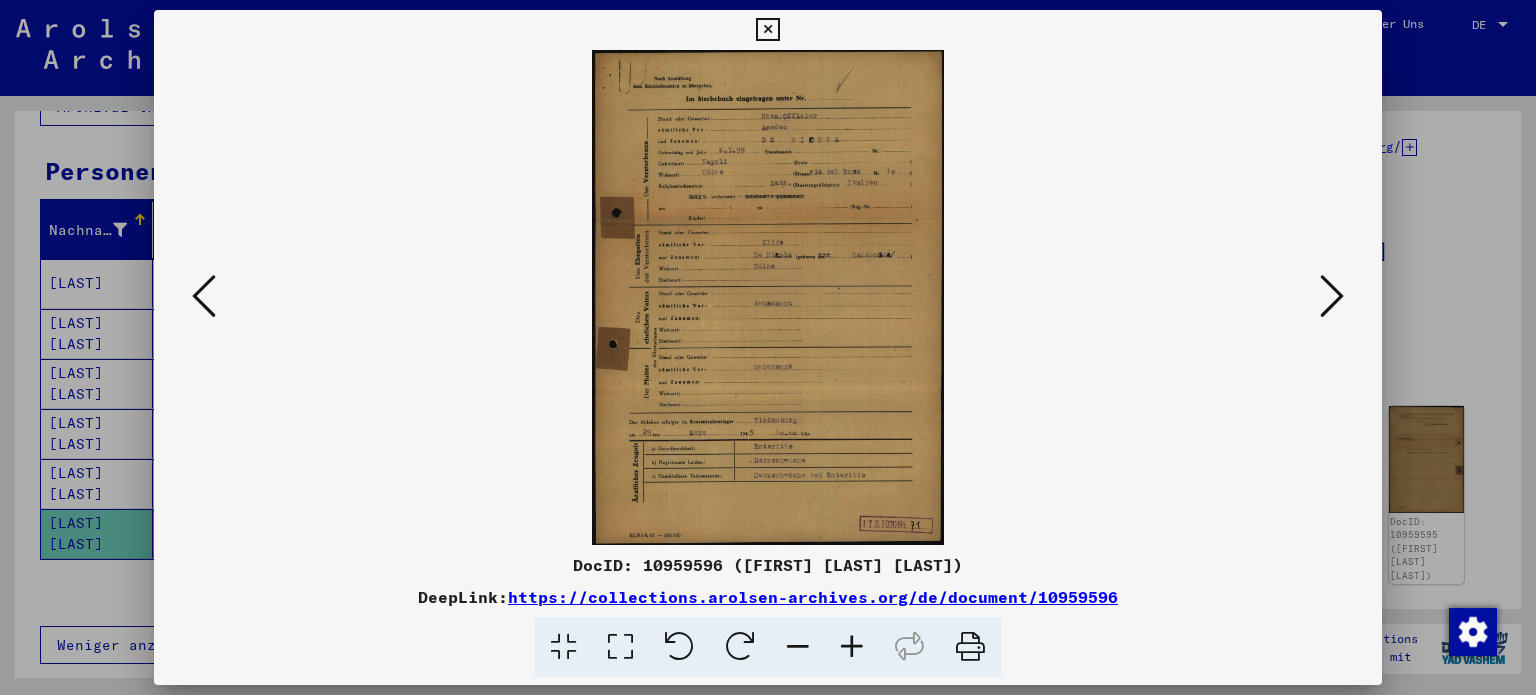 click at bounding box center [767, 297] 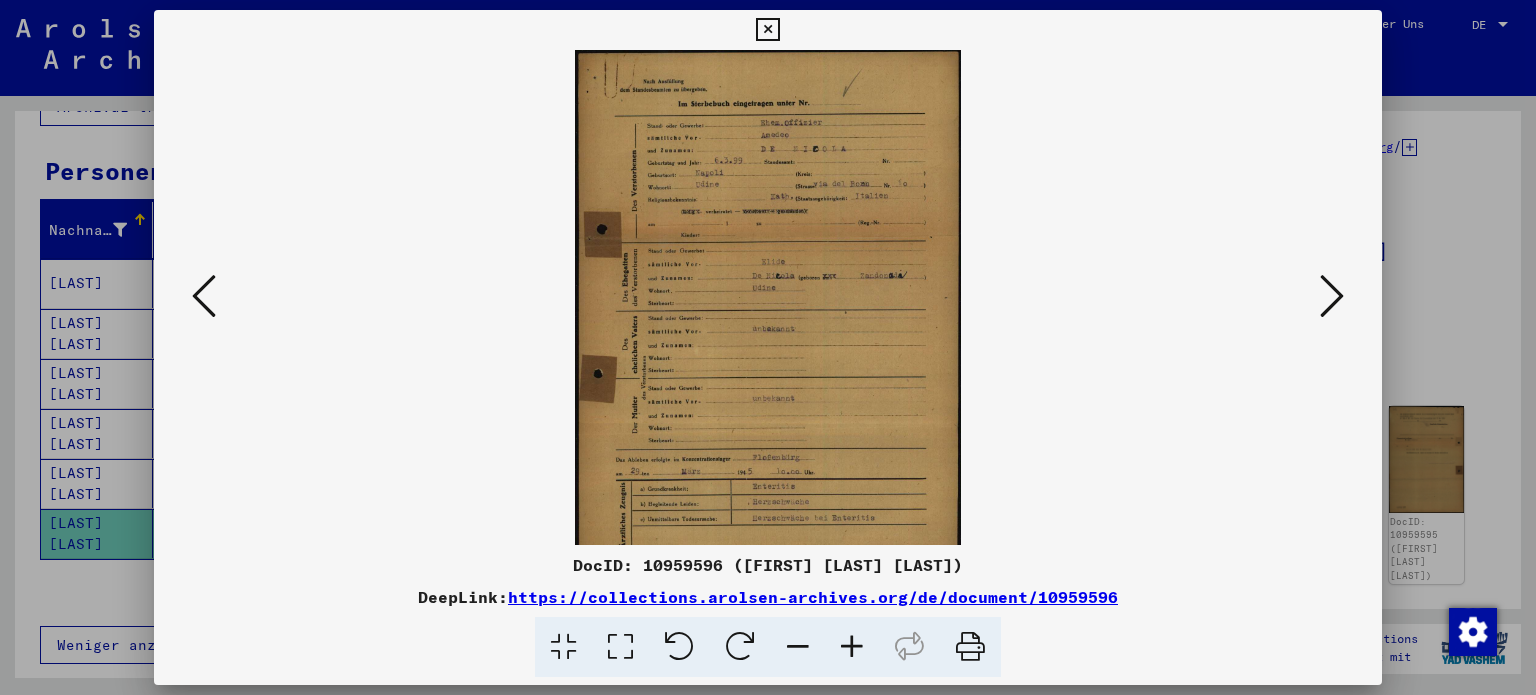 click at bounding box center (852, 647) 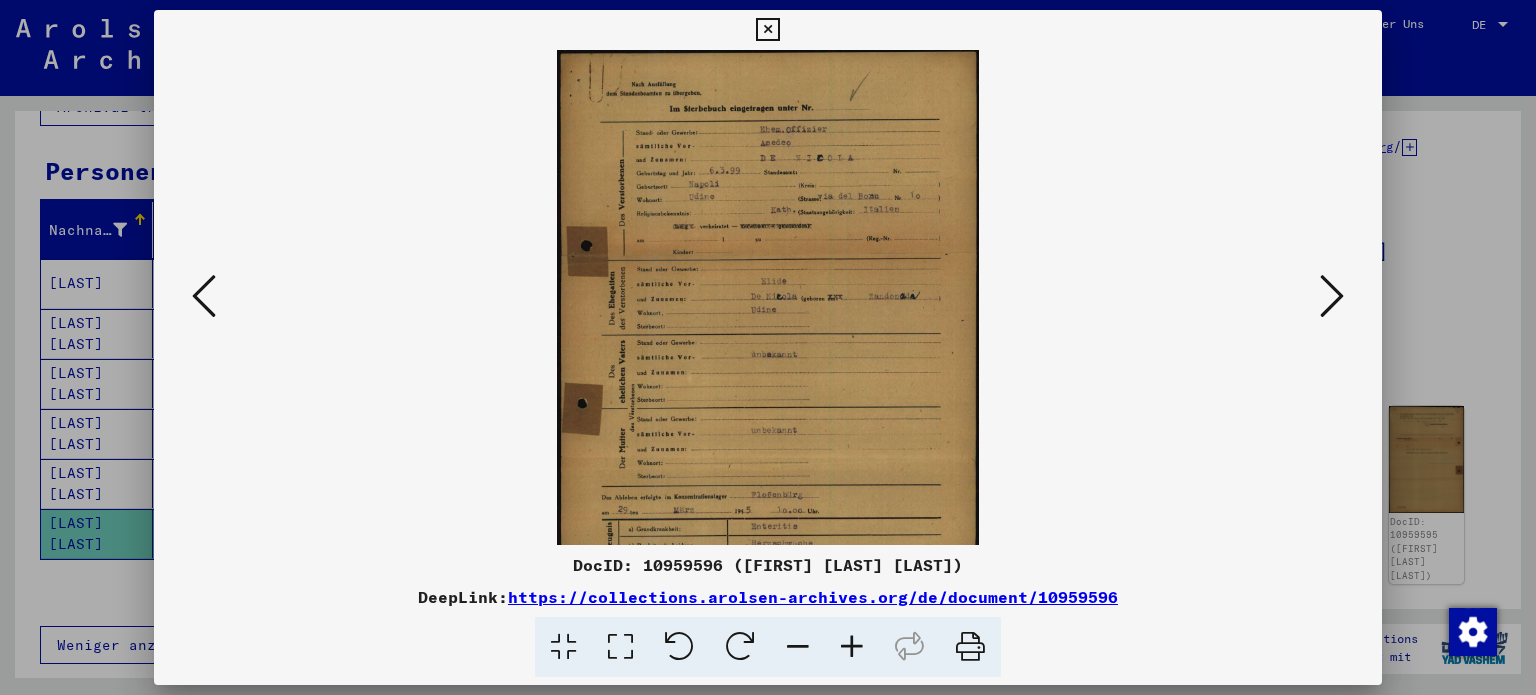 click at bounding box center [852, 647] 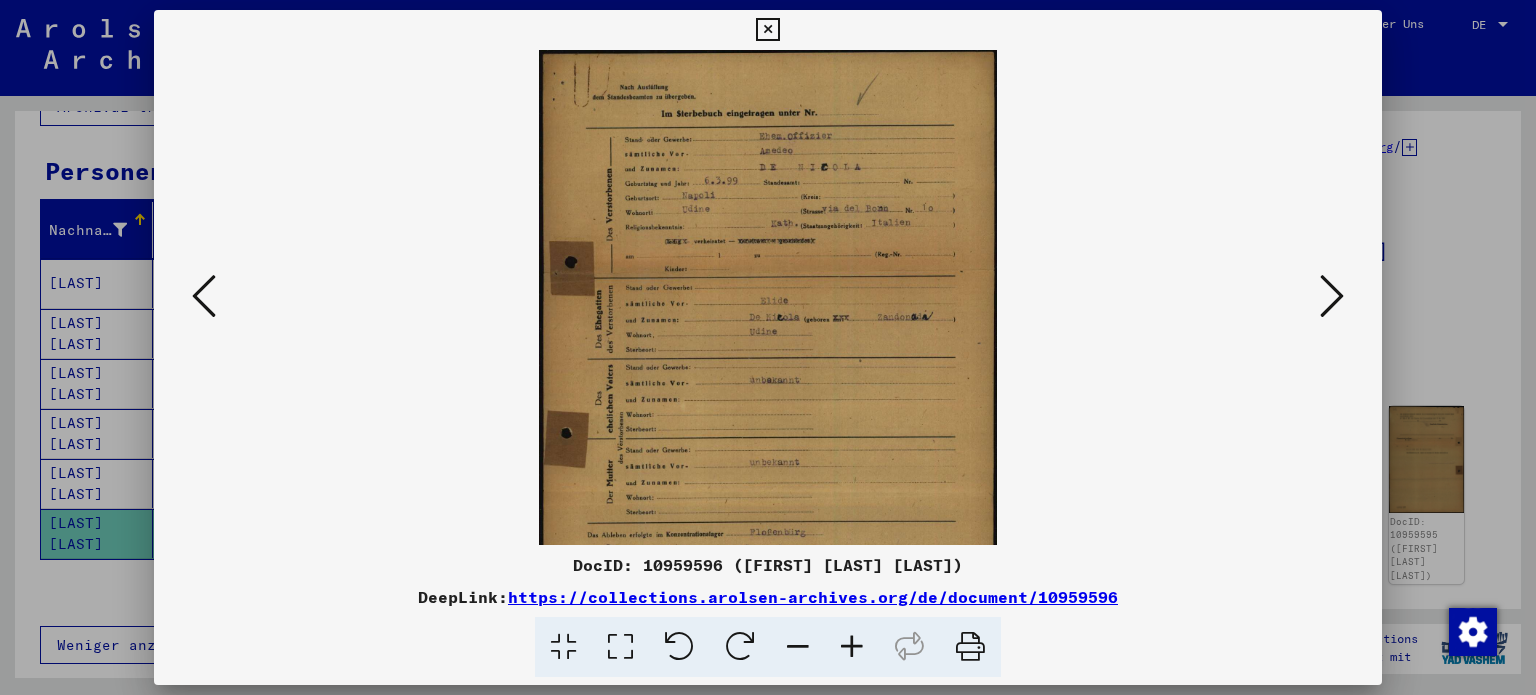 click at bounding box center [852, 647] 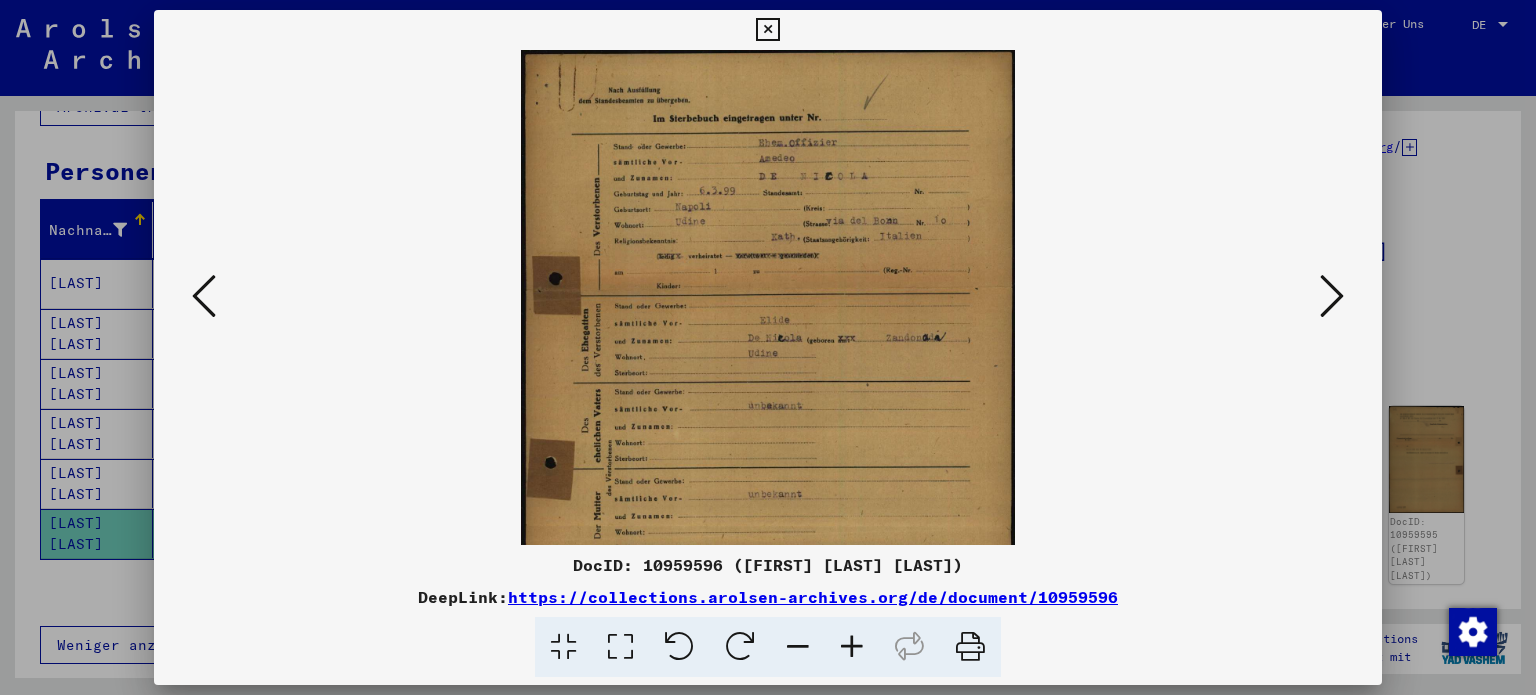 click at bounding box center [852, 647] 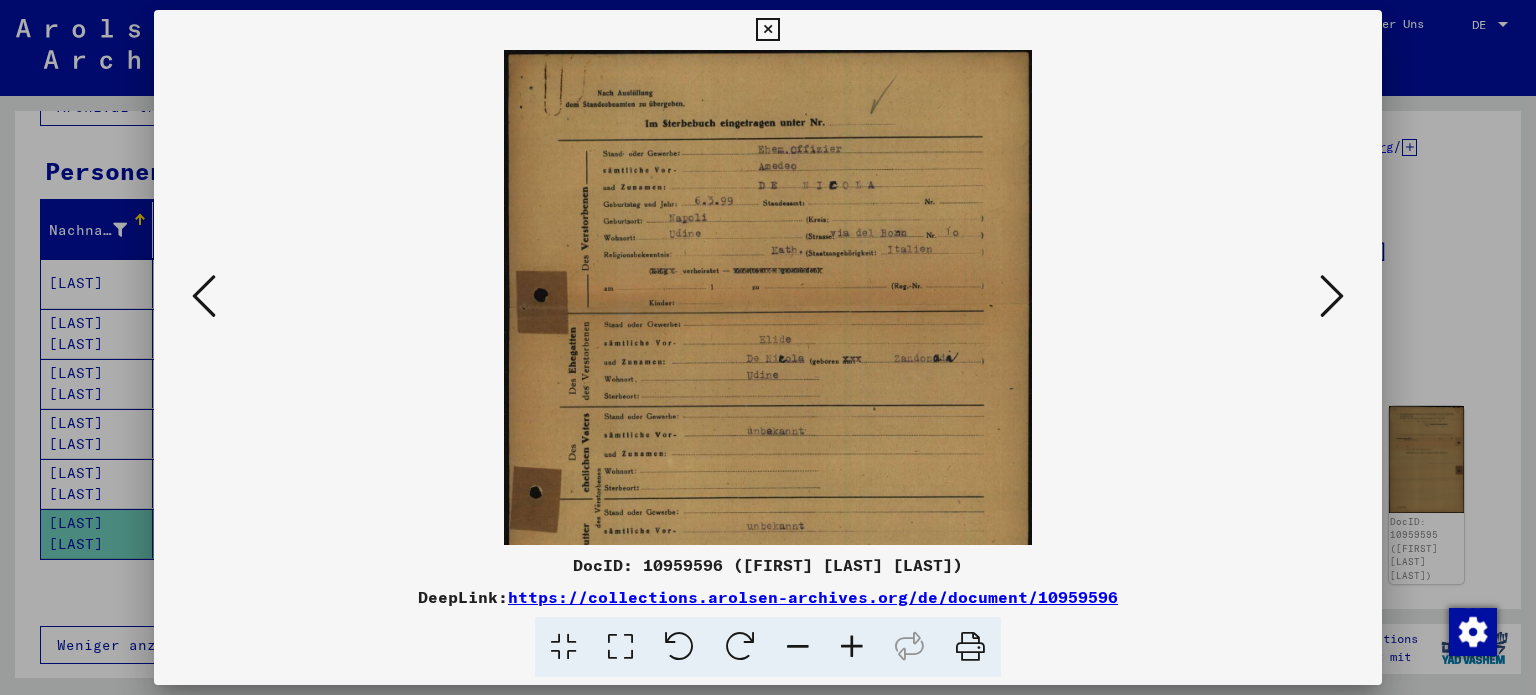 click at bounding box center (852, 647) 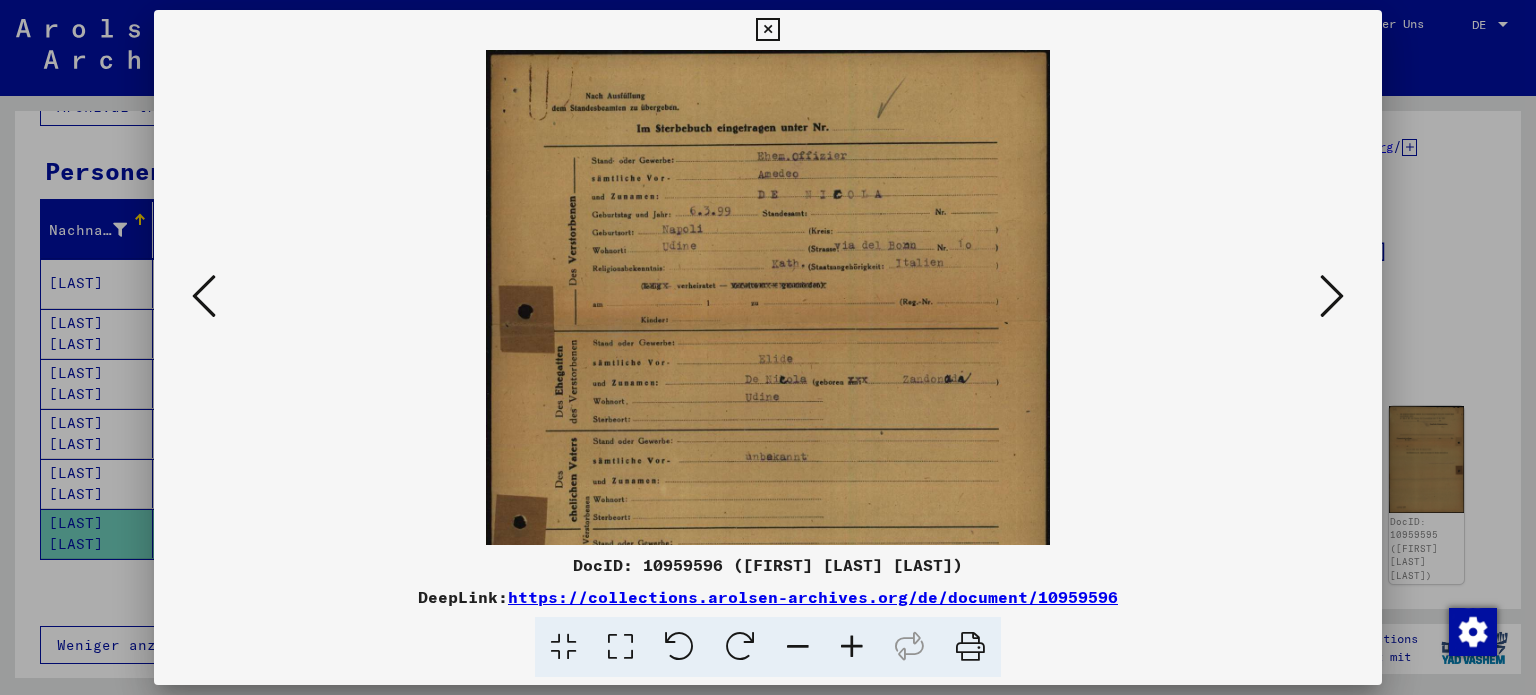 click at bounding box center (852, 647) 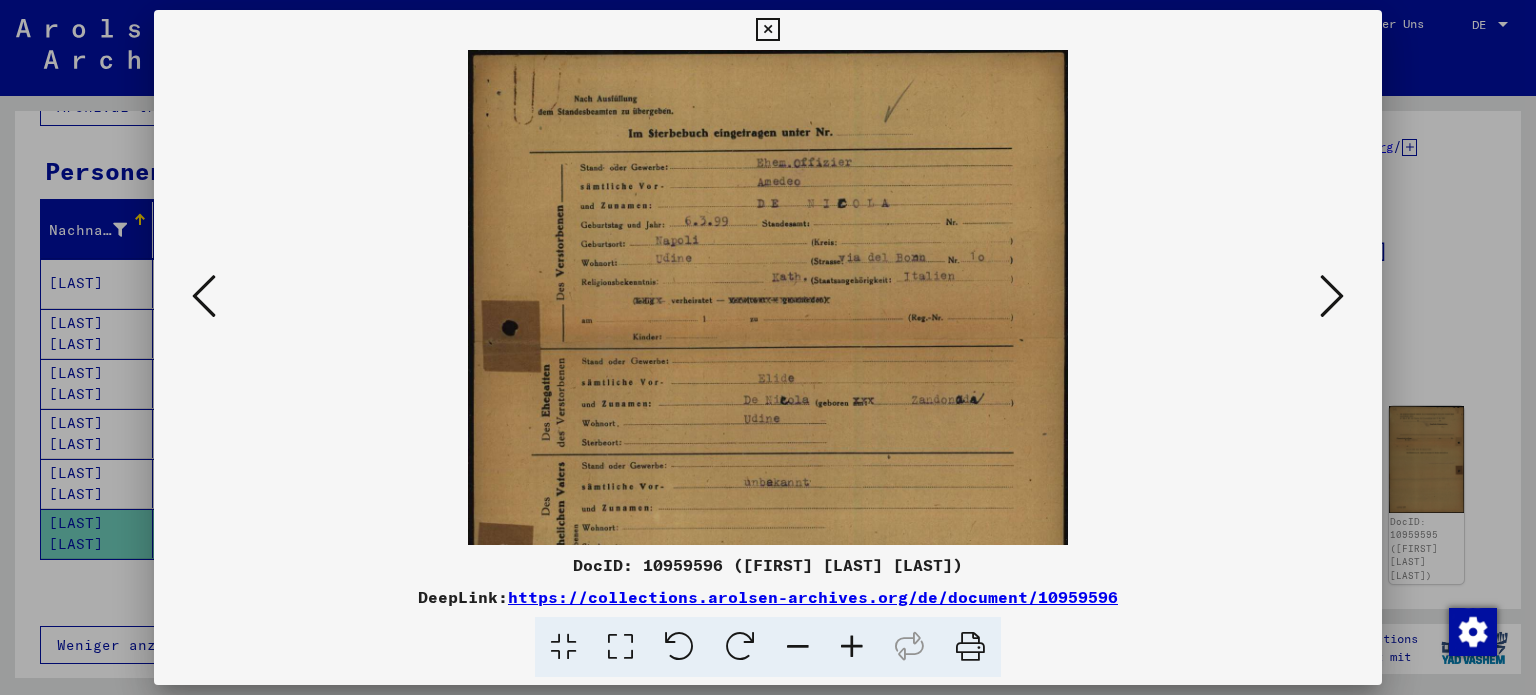 click at bounding box center [852, 647] 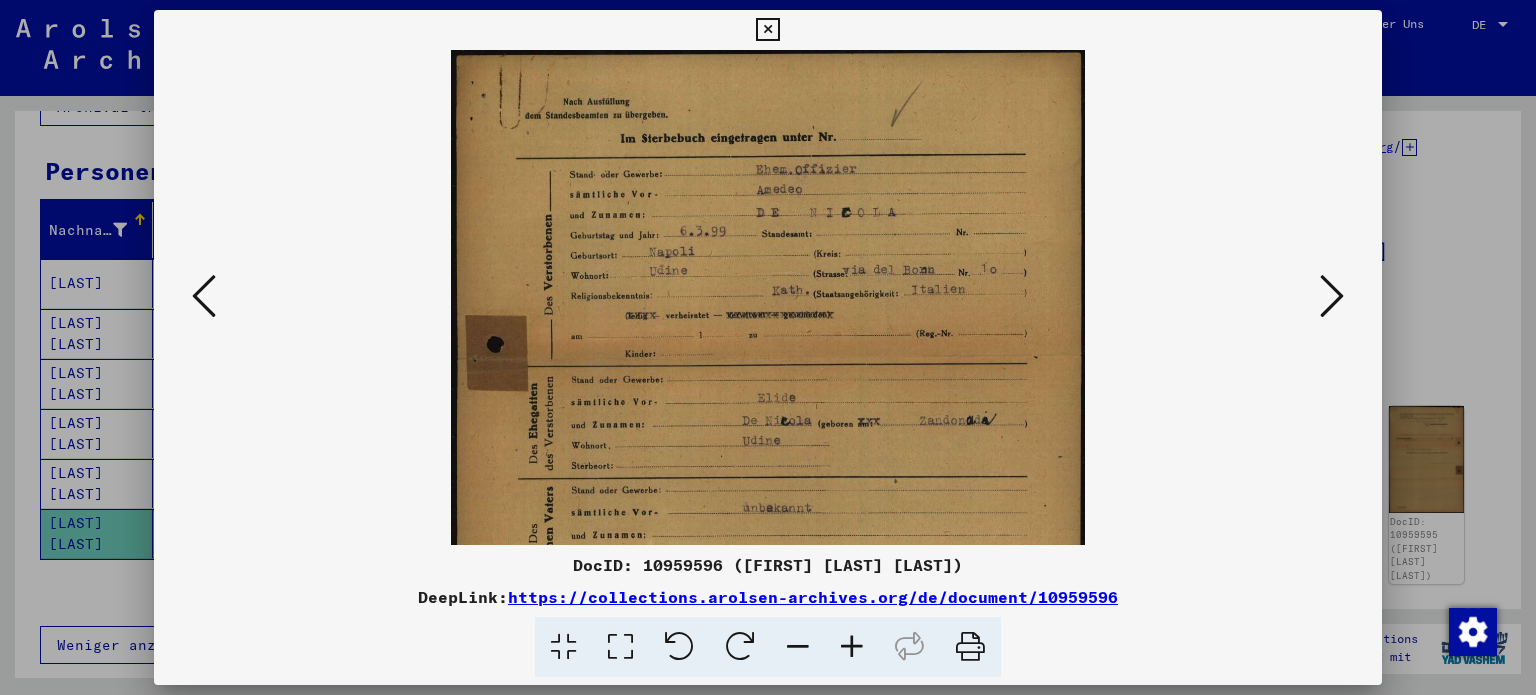click at bounding box center [852, 647] 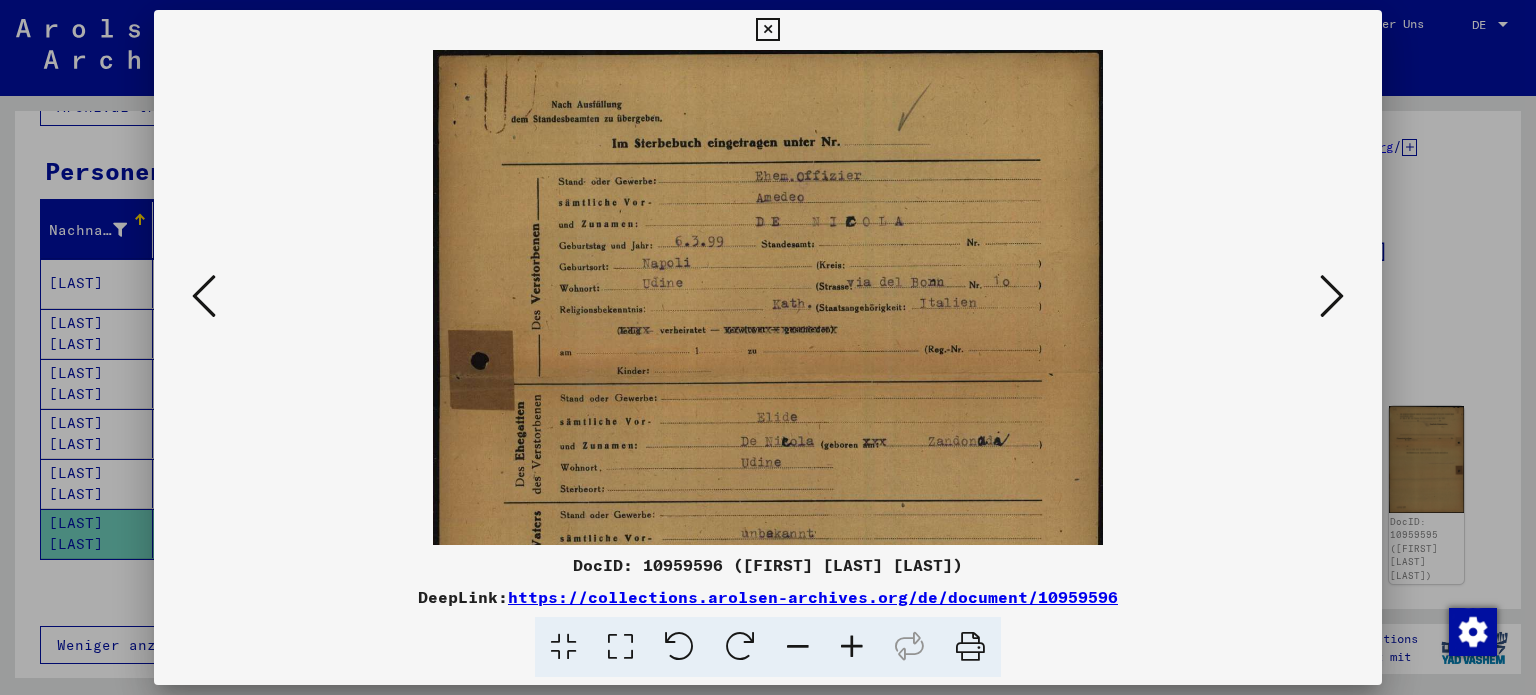 click at bounding box center (768, 522) 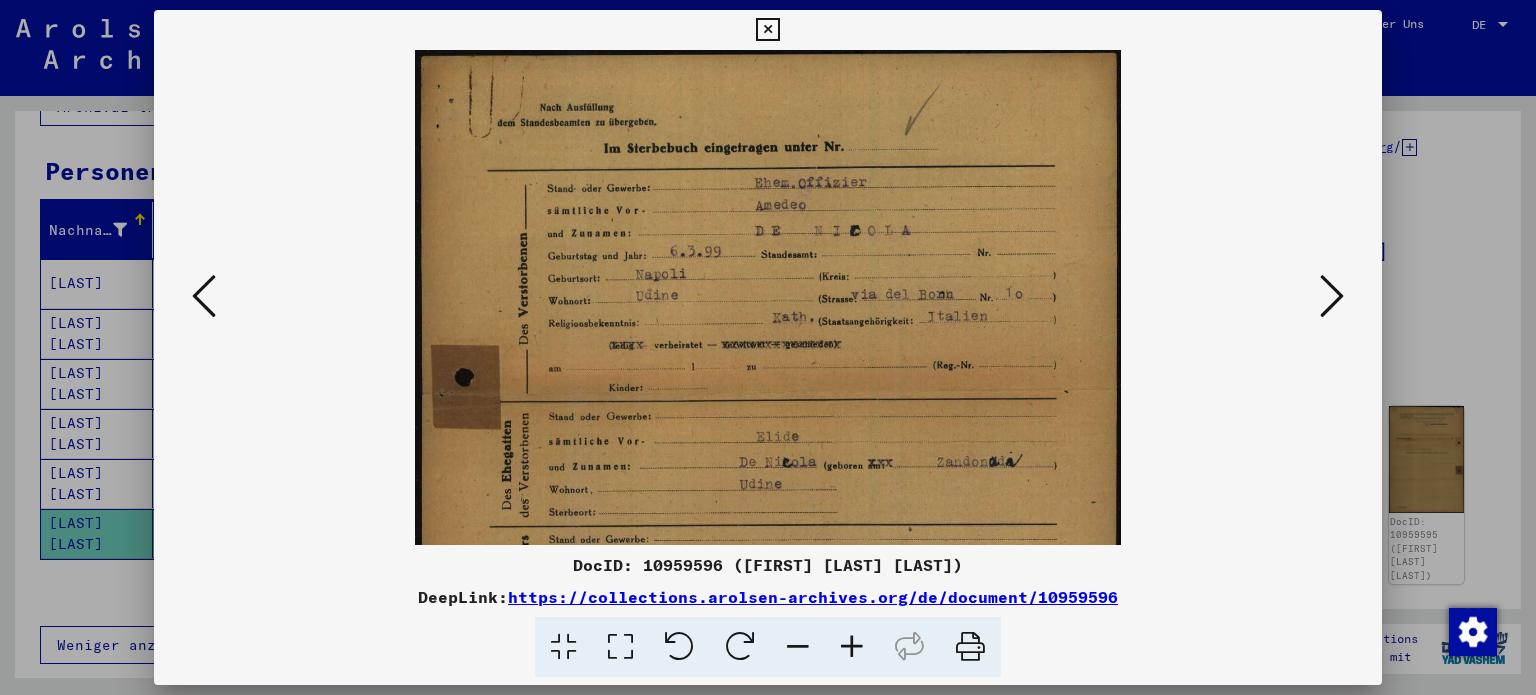 click at bounding box center (852, 647) 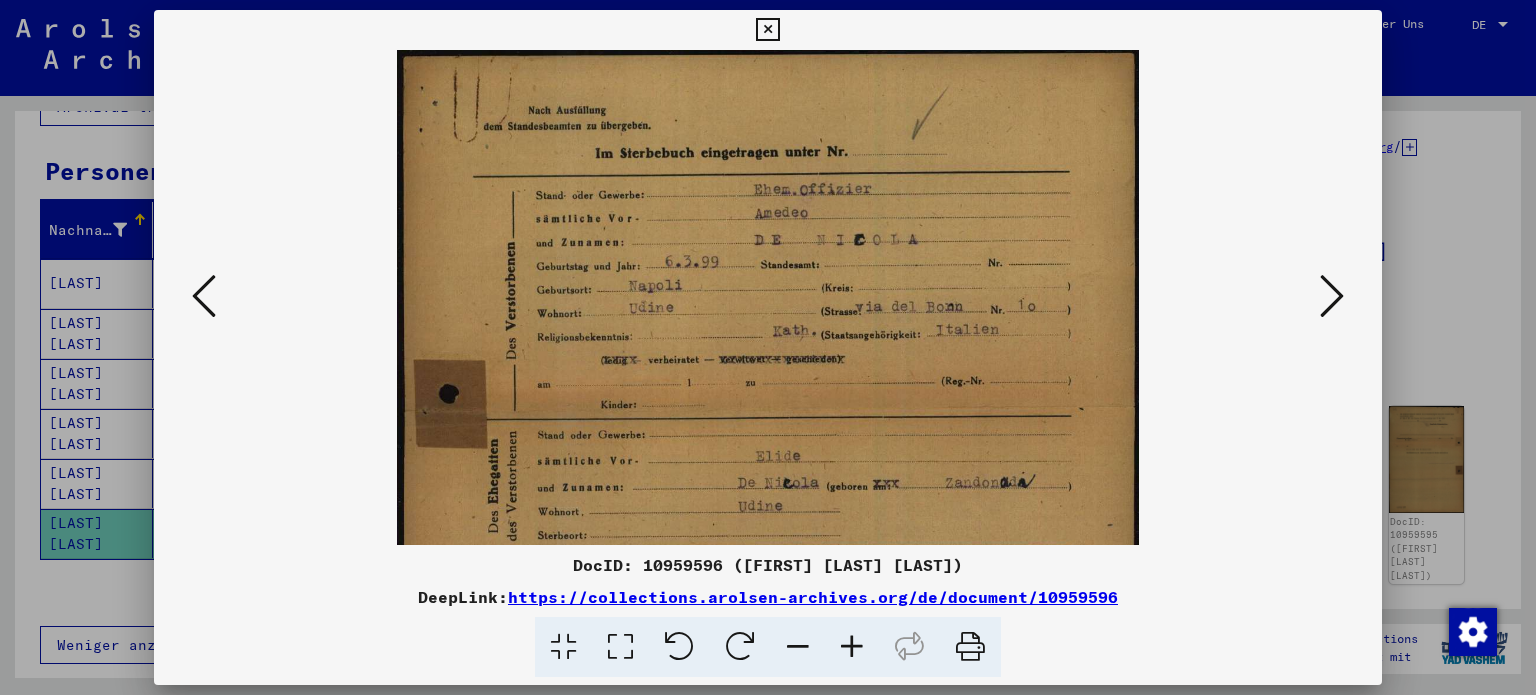 click at bounding box center (852, 647) 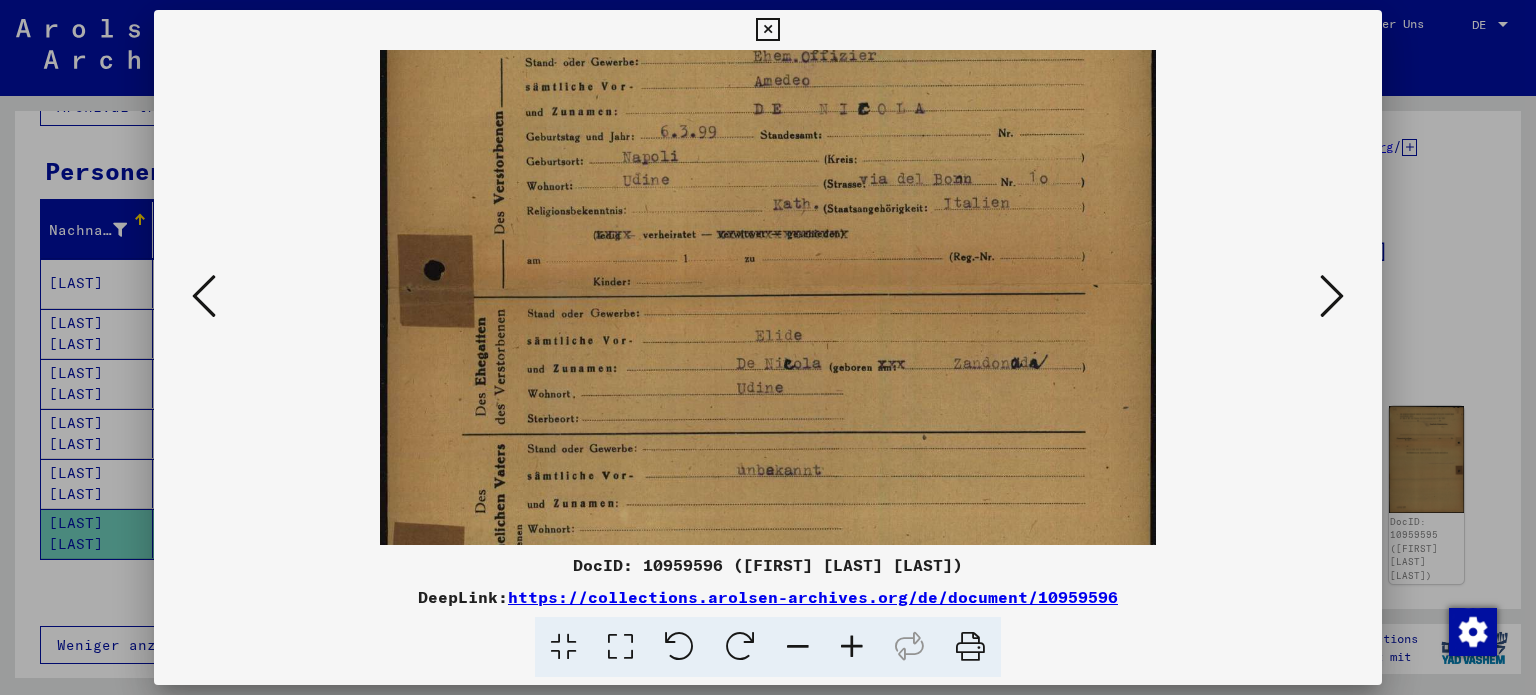 scroll, scrollTop: 149, scrollLeft: 0, axis: vertical 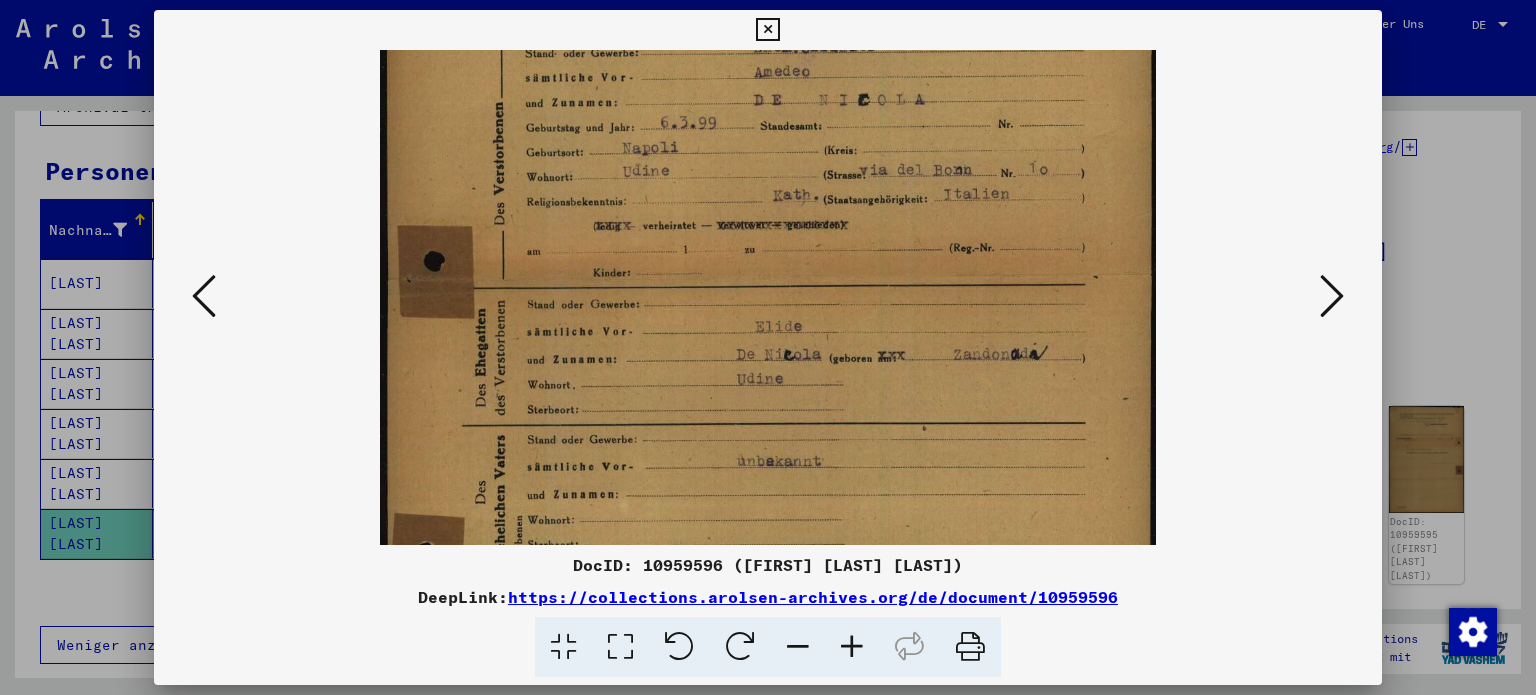 drag, startPoint x: 872, startPoint y: 514, endPoint x: 820, endPoint y: 367, distance: 155.92627 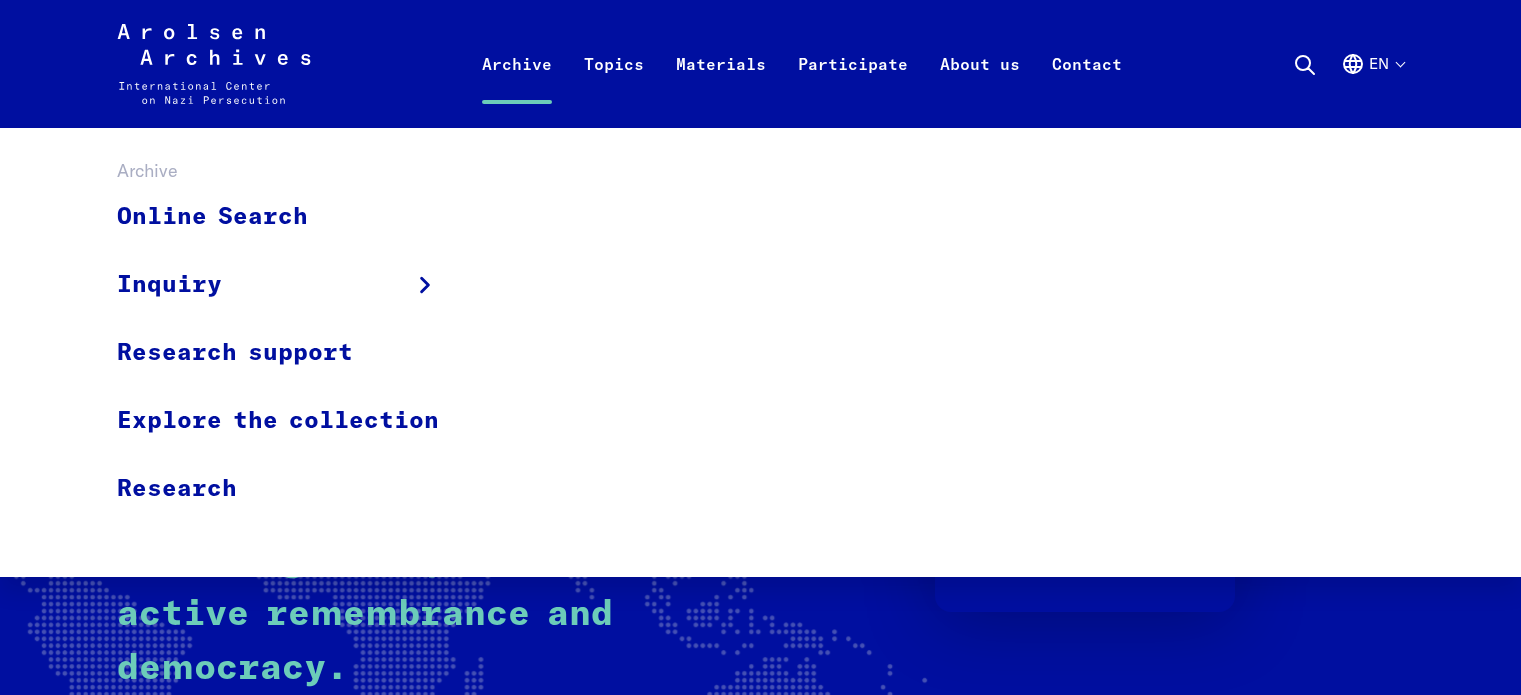 scroll, scrollTop: 0, scrollLeft: 0, axis: both 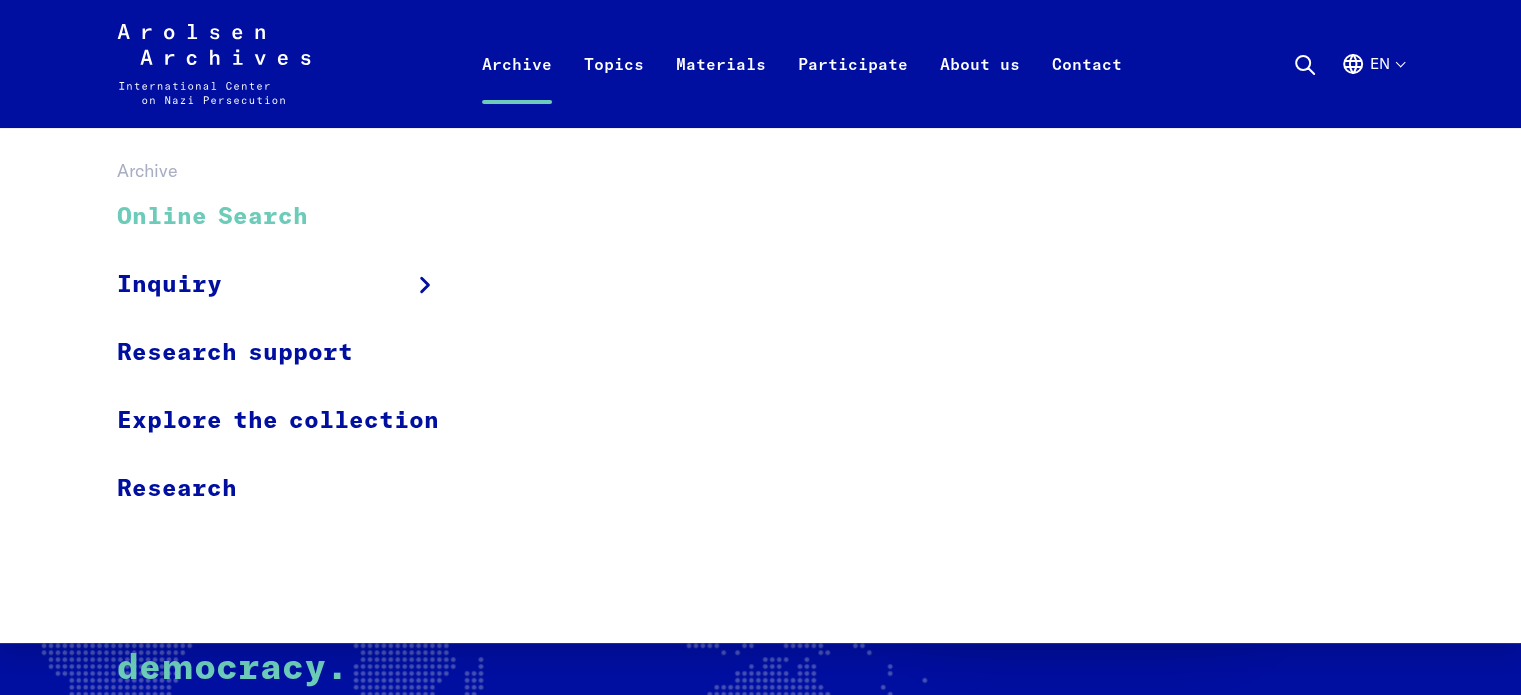 click on "Online Search" at bounding box center (291, 217) 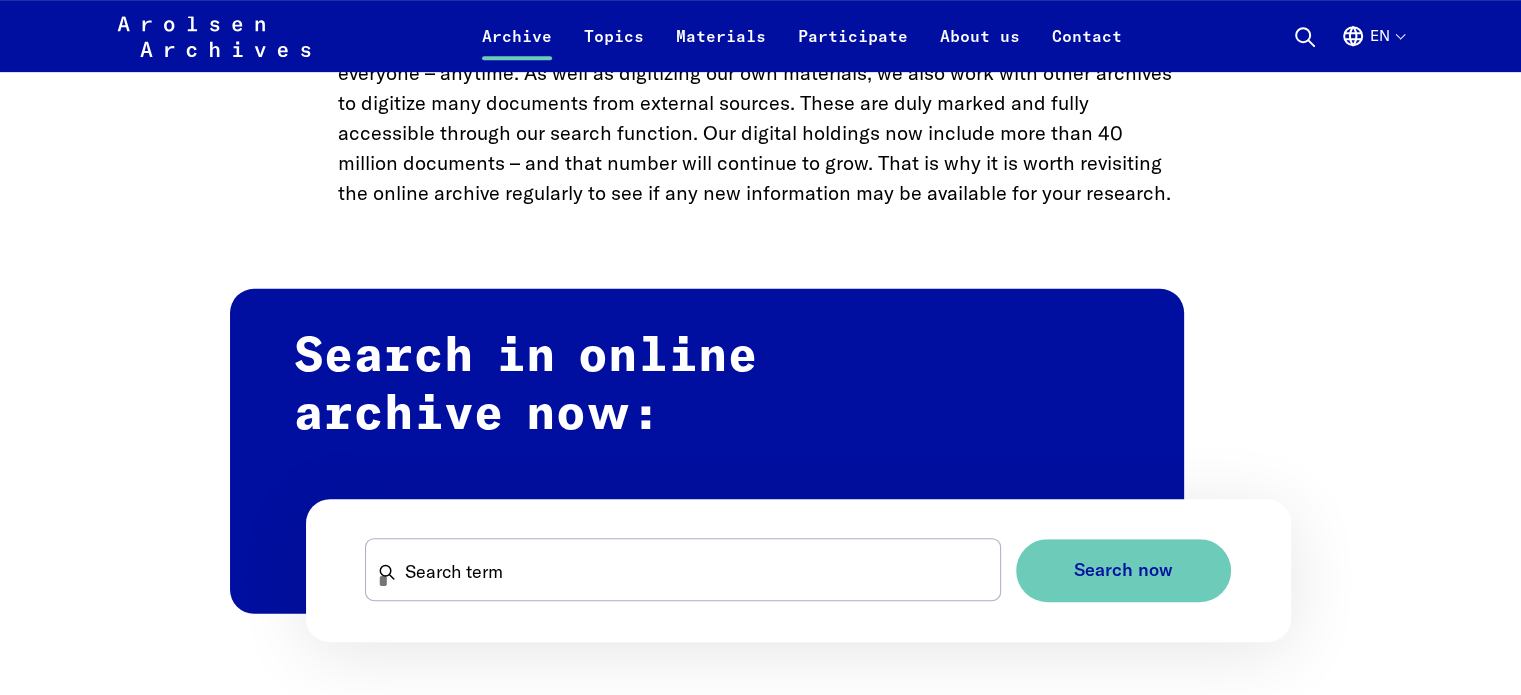 scroll, scrollTop: 1120, scrollLeft: 0, axis: vertical 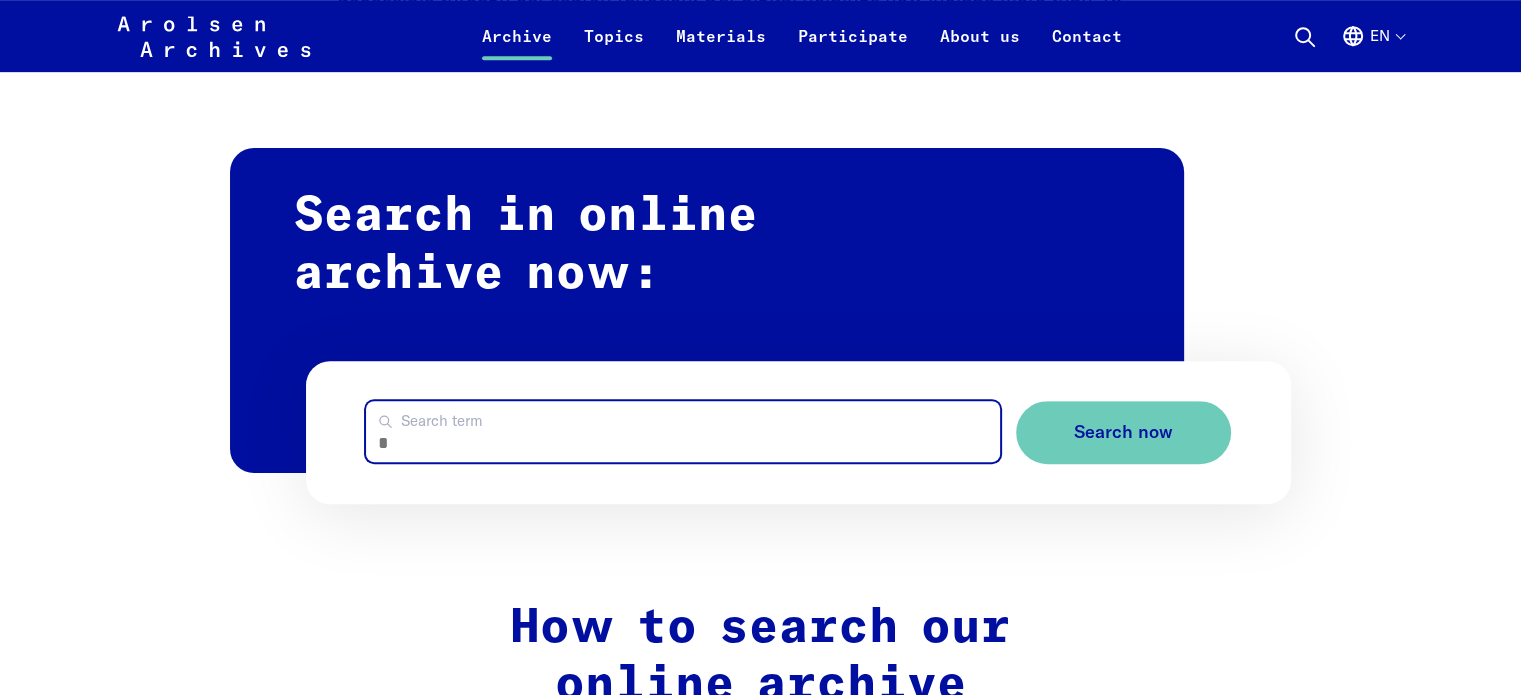 click on "Search term" at bounding box center (682, 431) 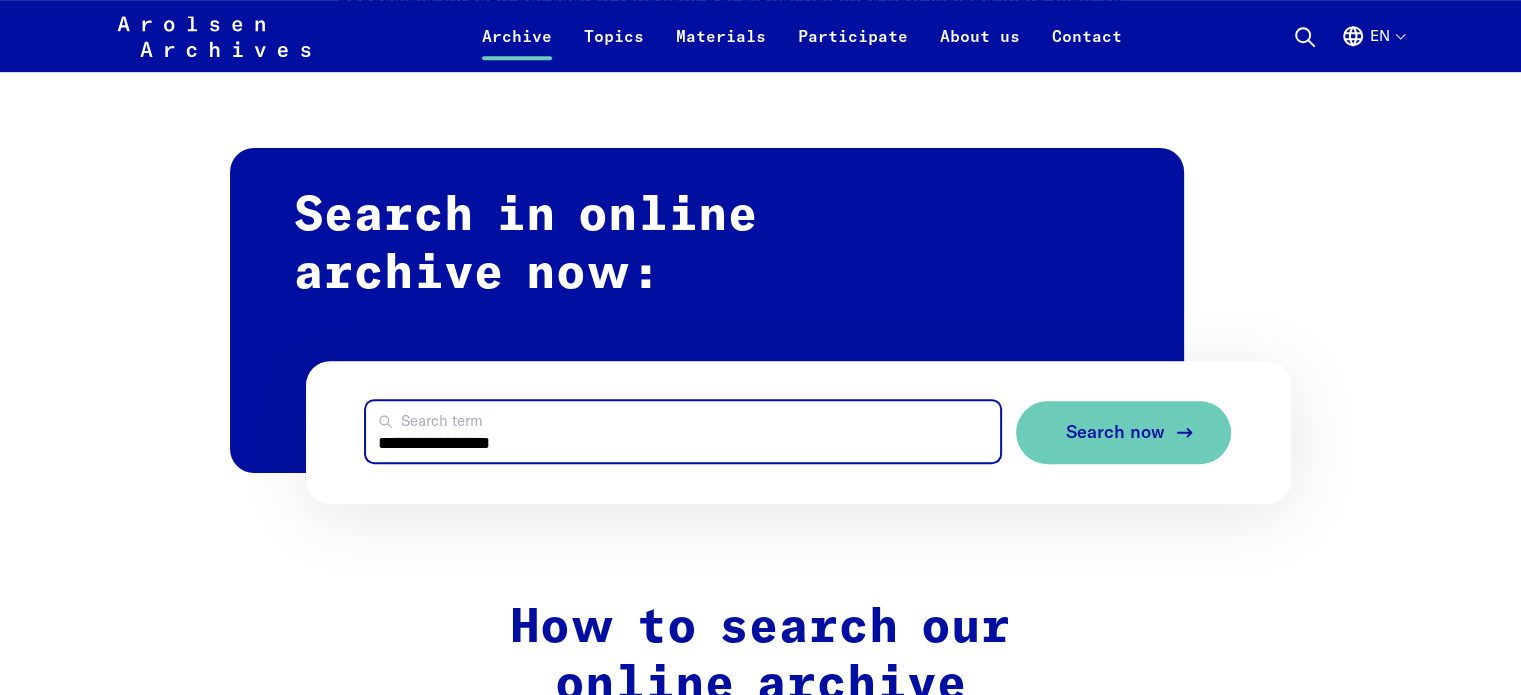 type on "**********" 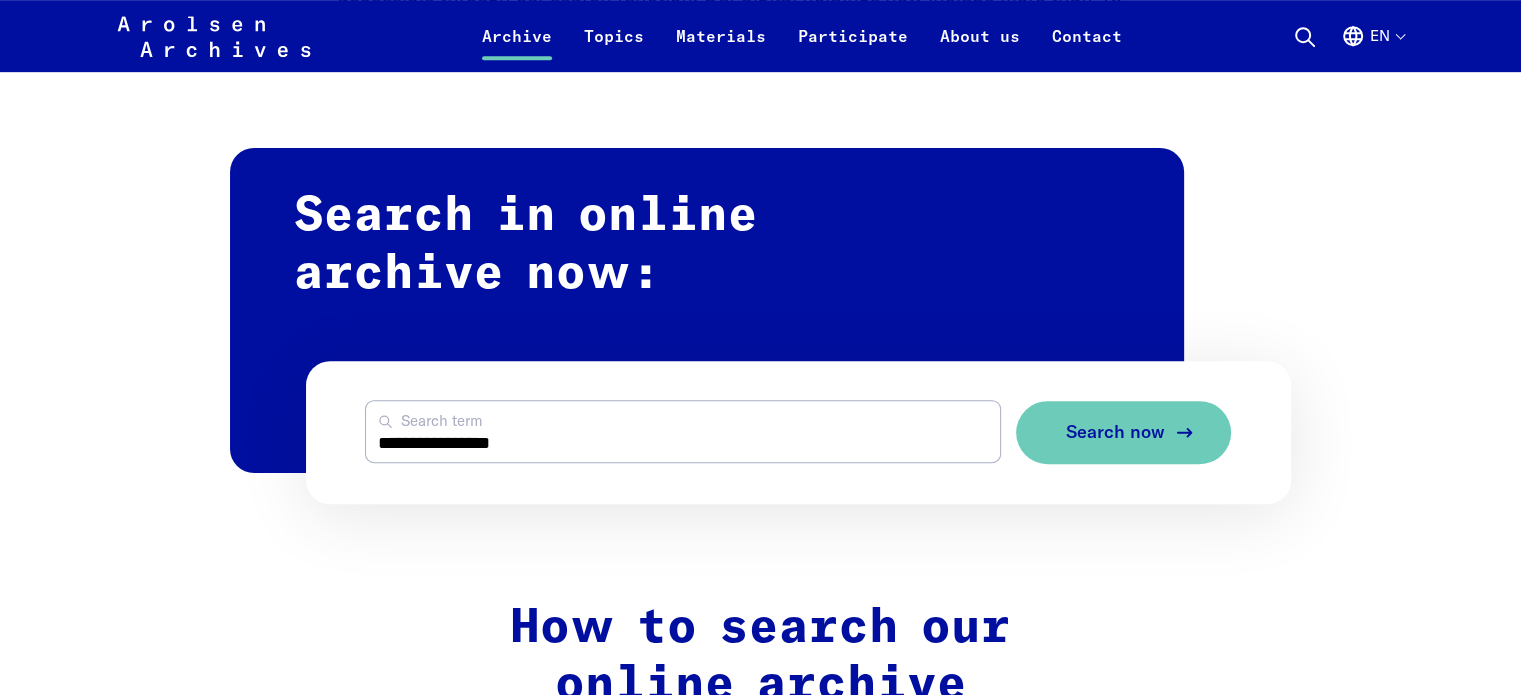 click on "Search now" at bounding box center (1115, 432) 